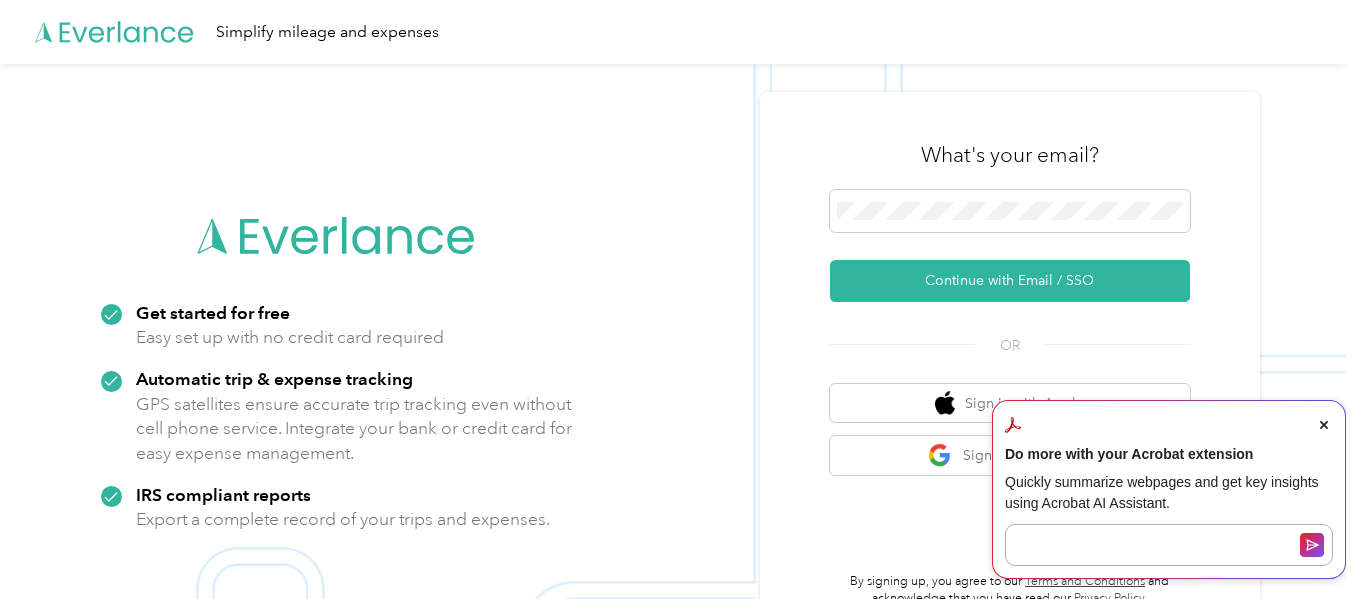 scroll, scrollTop: 0, scrollLeft: 0, axis: both 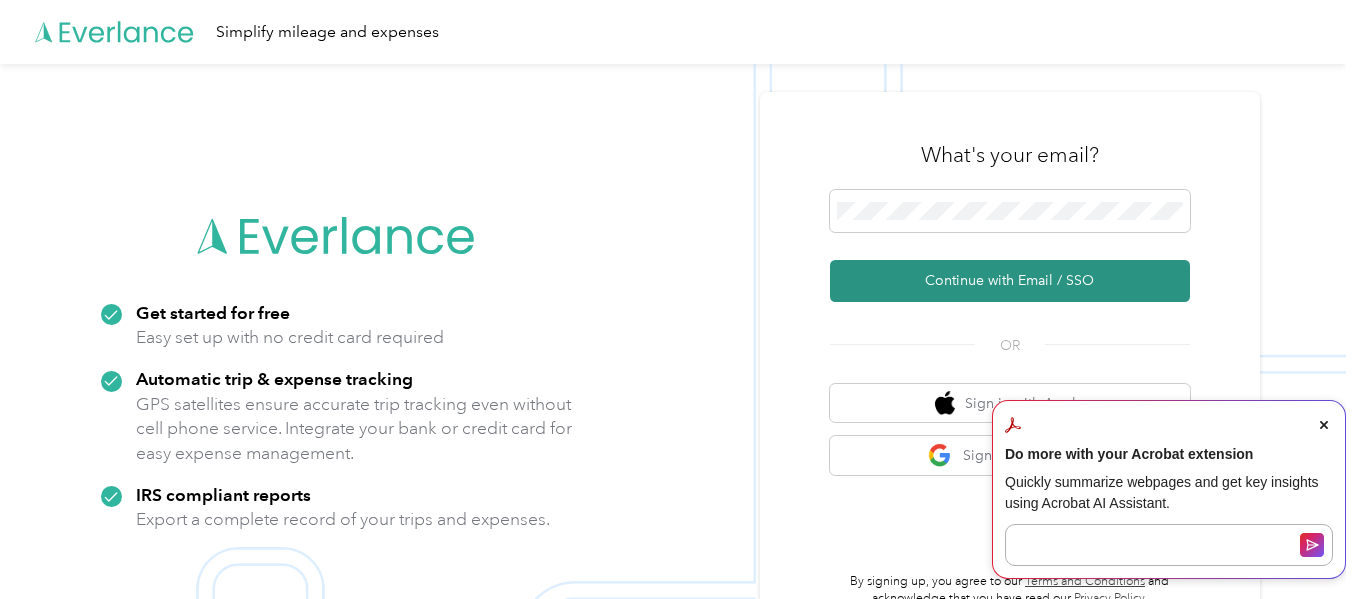 click on "Continue with Email / SSO" at bounding box center [1010, 281] 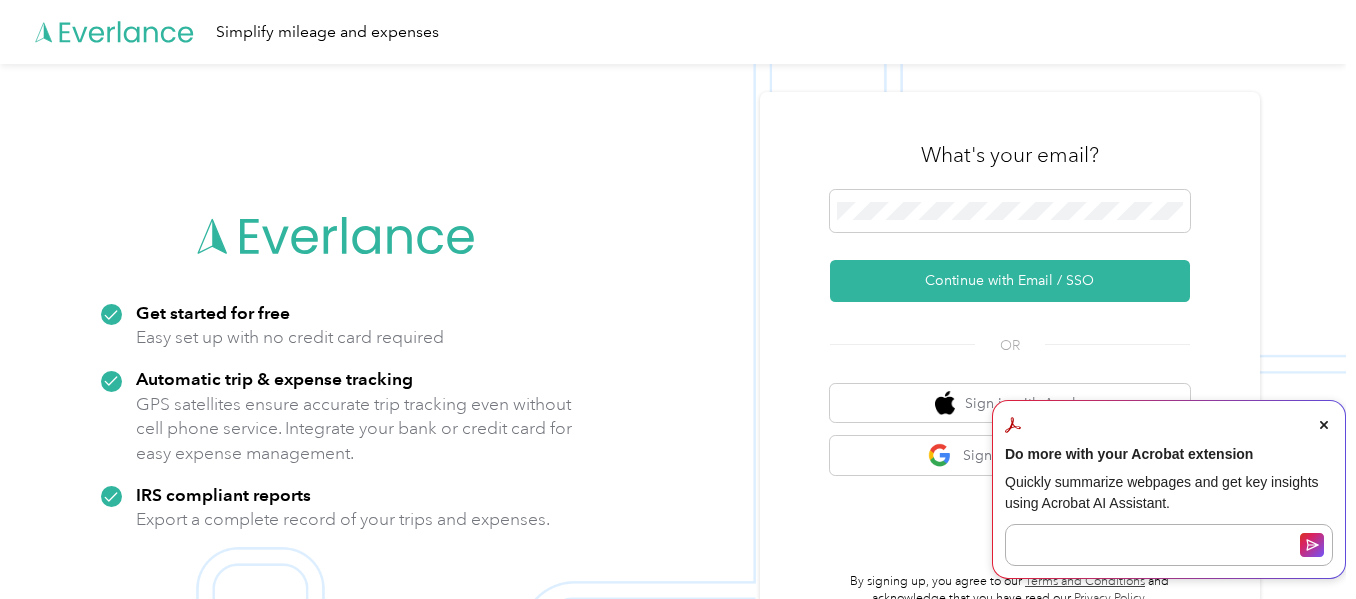 click at bounding box center (1169, 425) 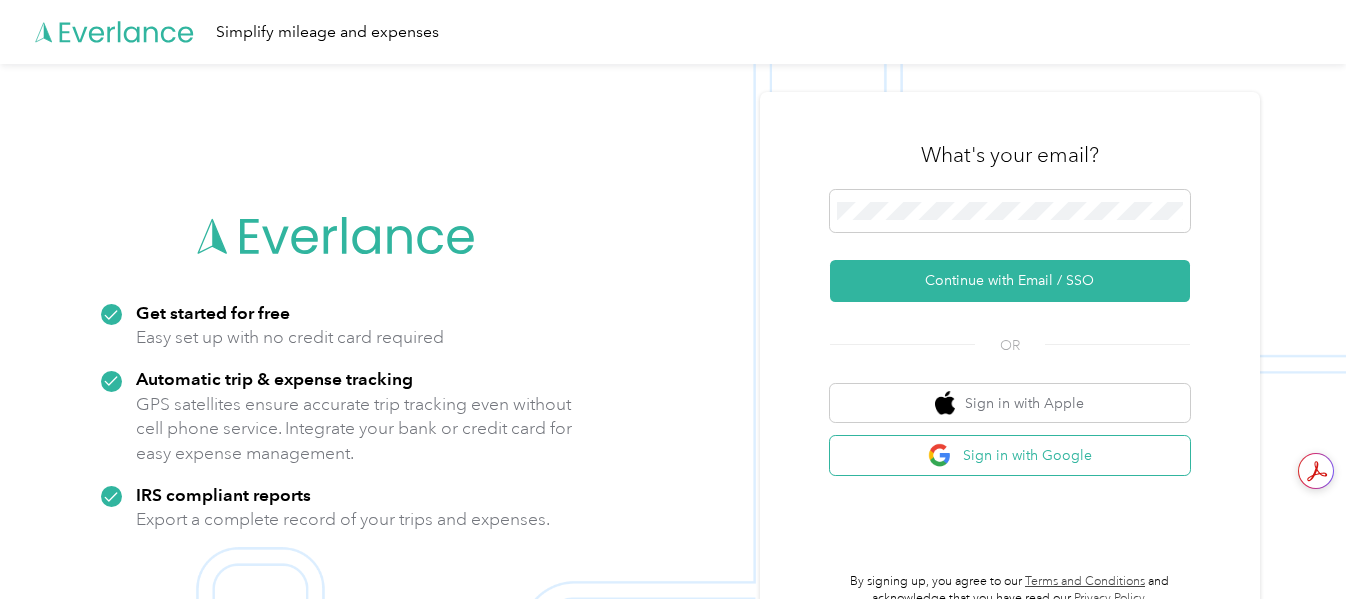 click on "Sign in with Google" at bounding box center [1010, 455] 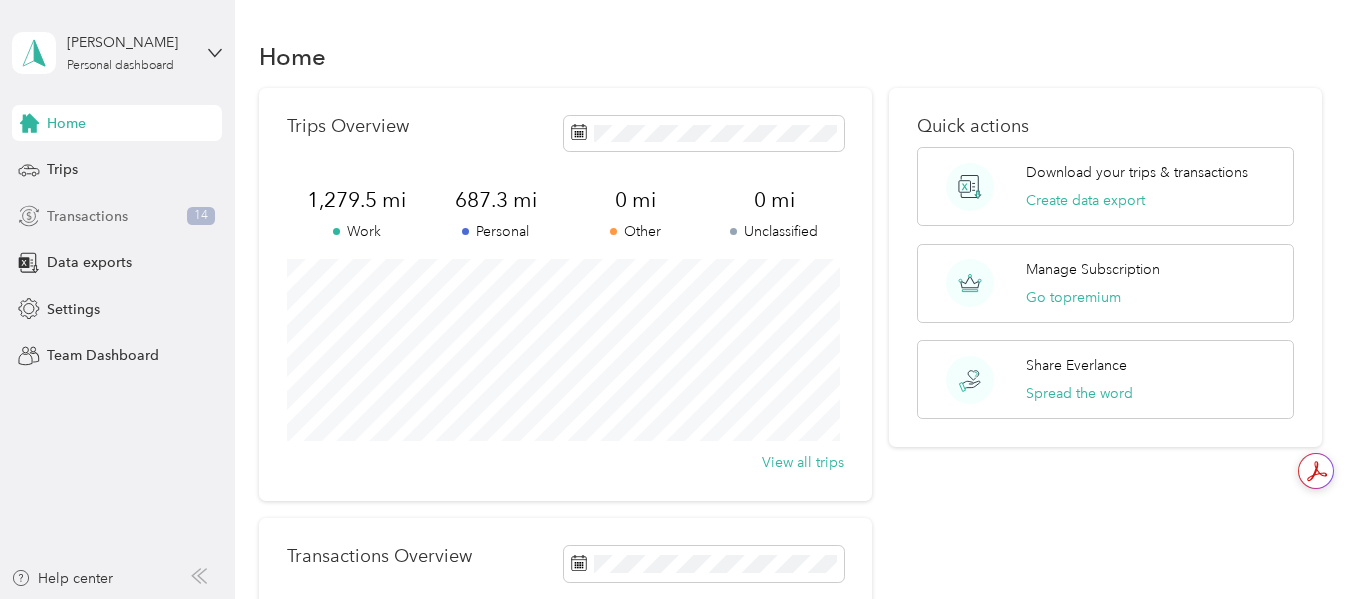 click on "Transactions" at bounding box center (87, 216) 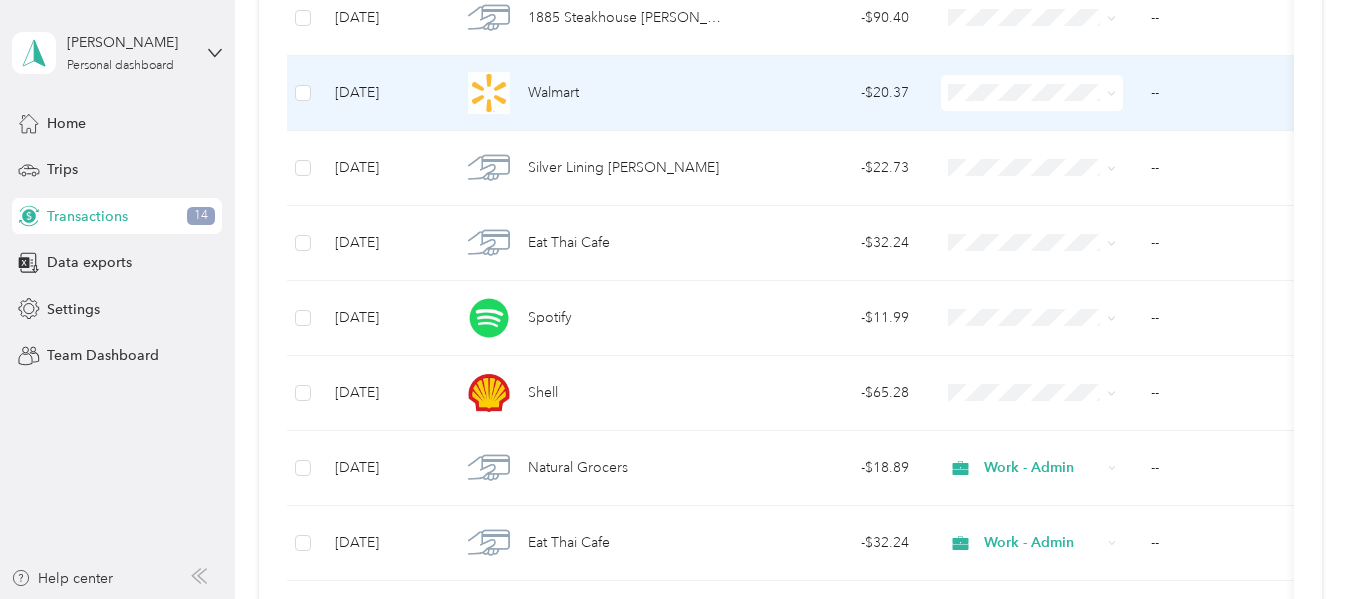 scroll, scrollTop: 900, scrollLeft: 0, axis: vertical 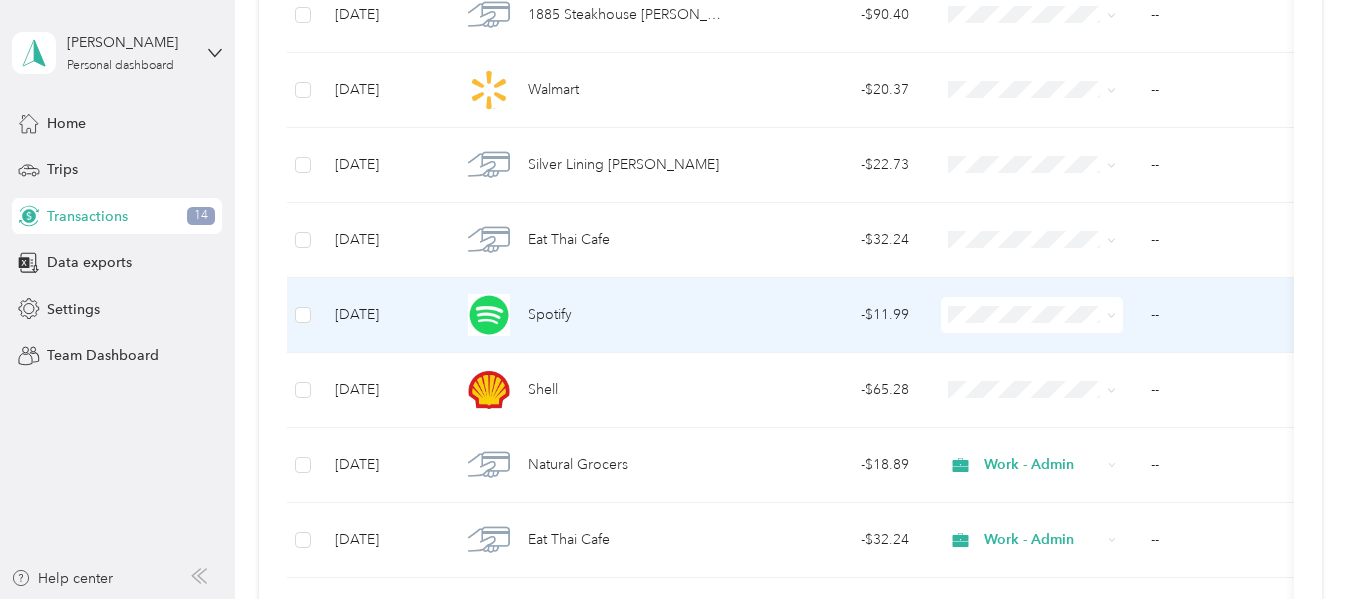 click 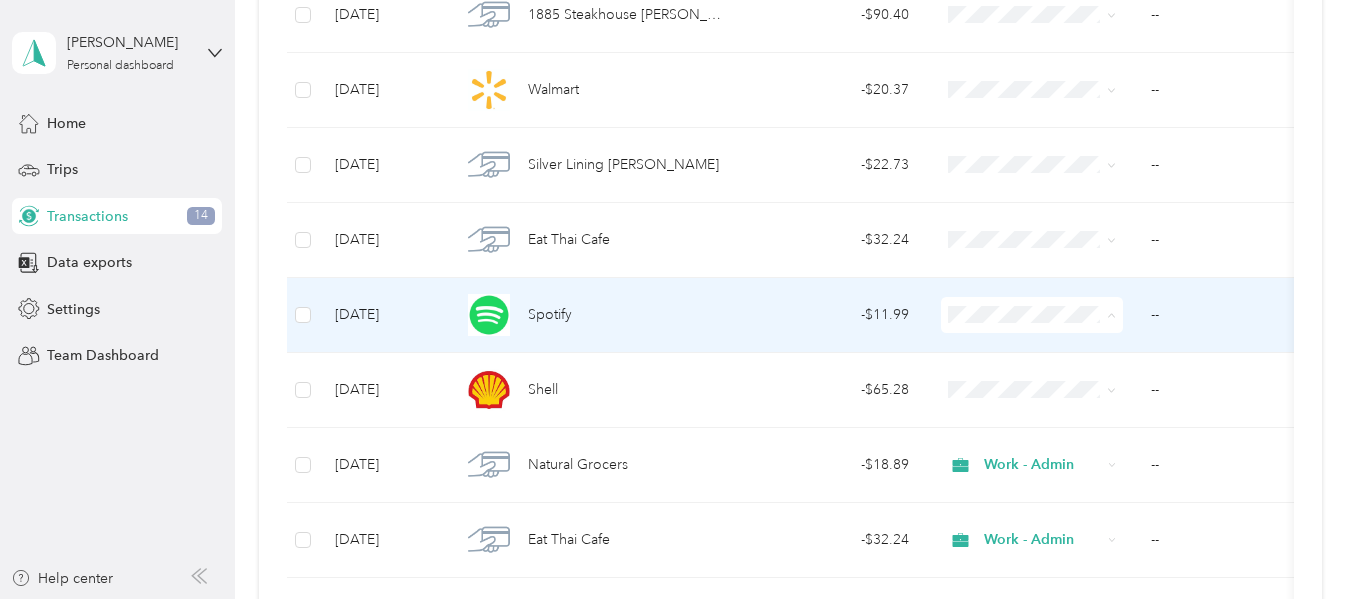 click on "--" at bounding box center [1235, 315] 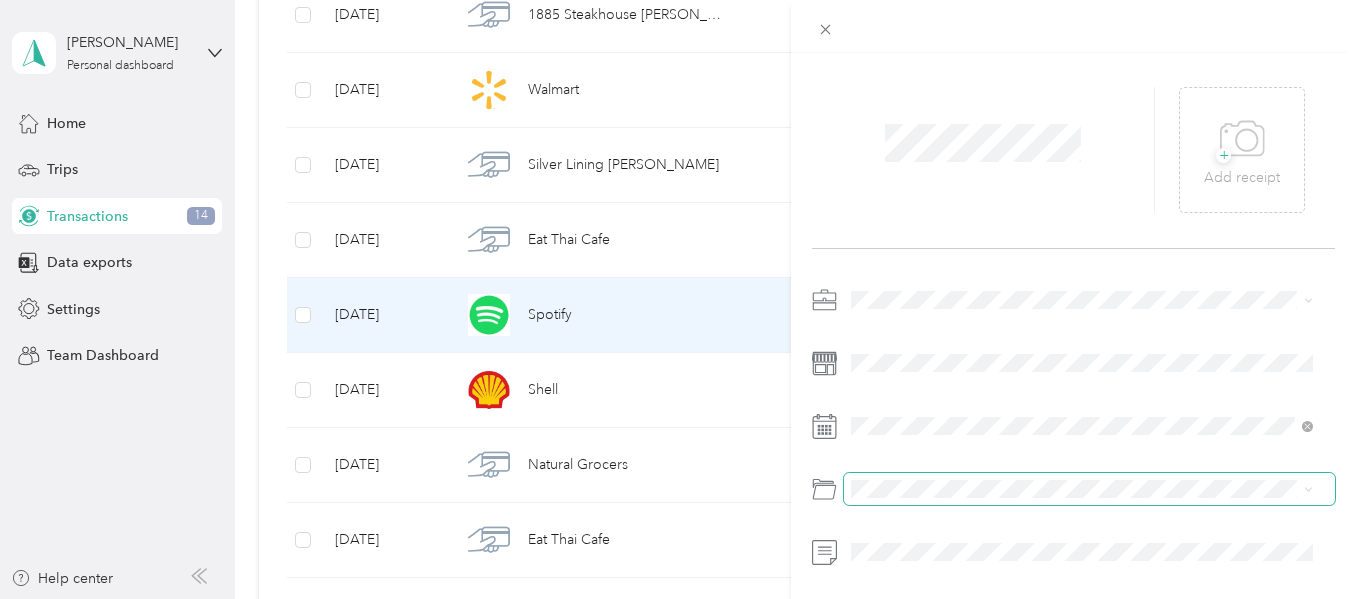 scroll, scrollTop: 100, scrollLeft: 0, axis: vertical 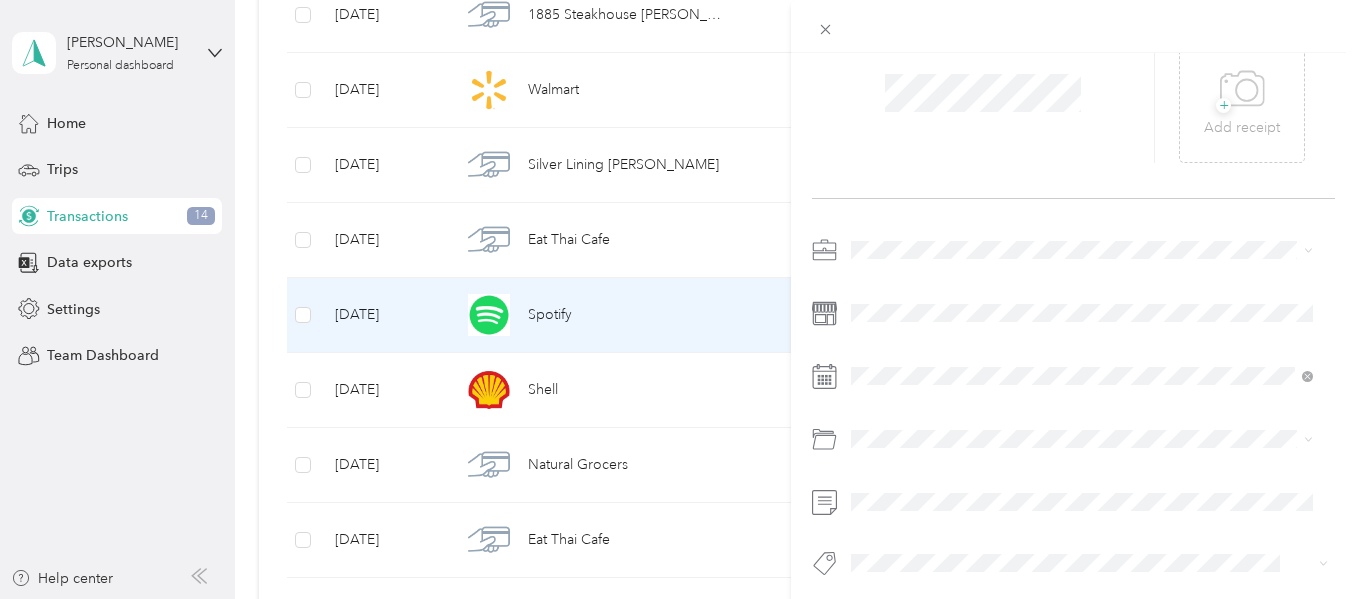 click on "Work - Admin" at bounding box center (902, 529) 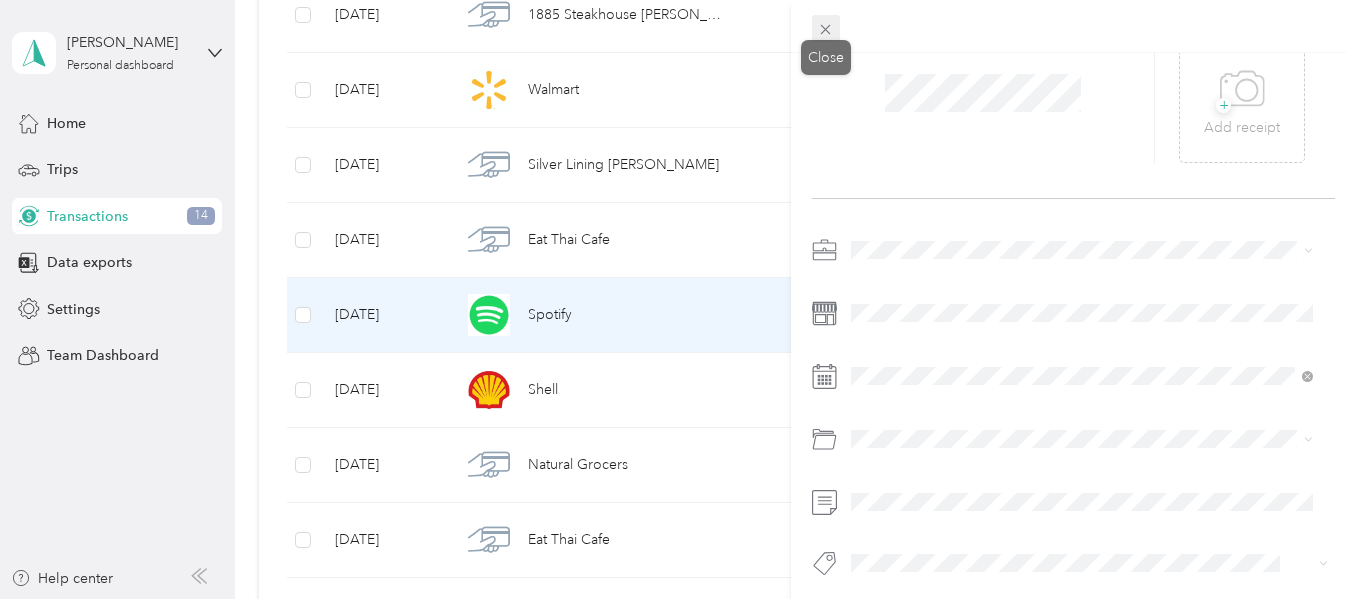 click 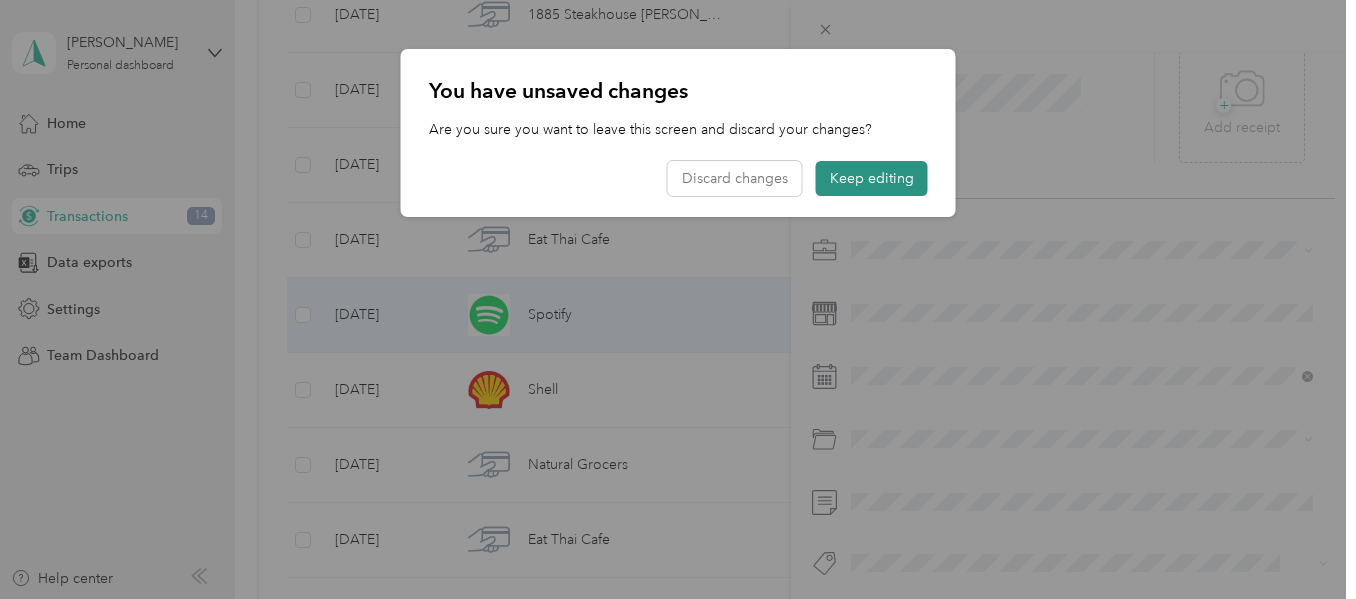 click on "Keep editing" at bounding box center (872, 178) 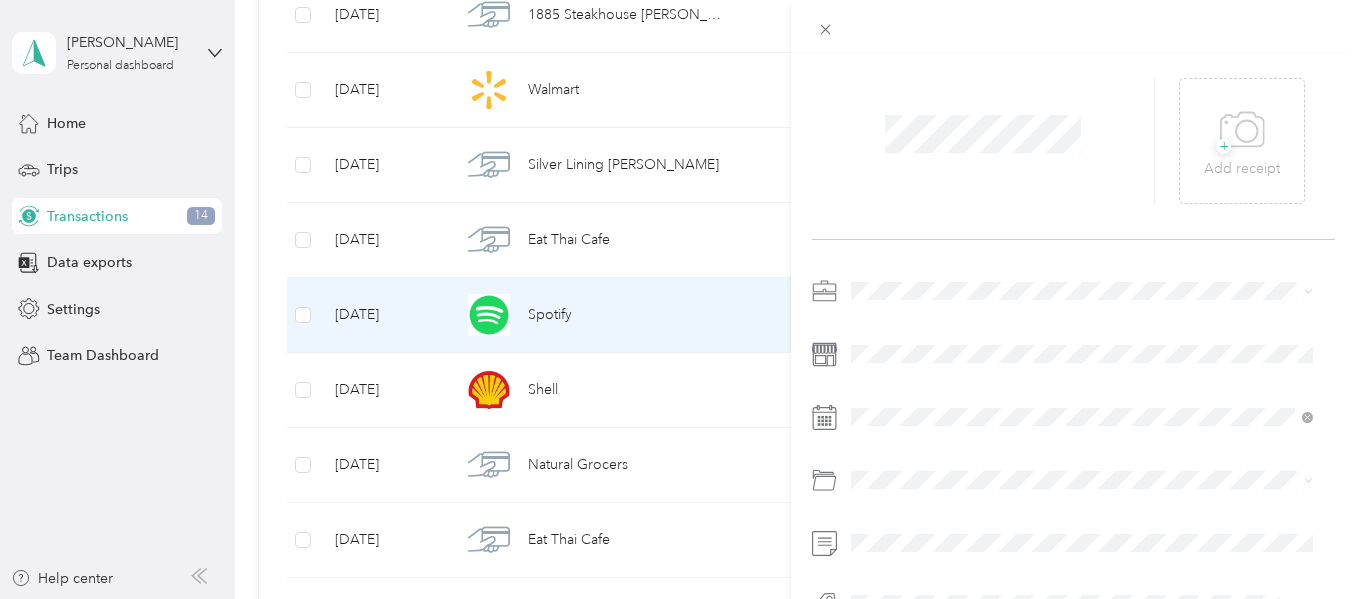 scroll, scrollTop: 0, scrollLeft: 0, axis: both 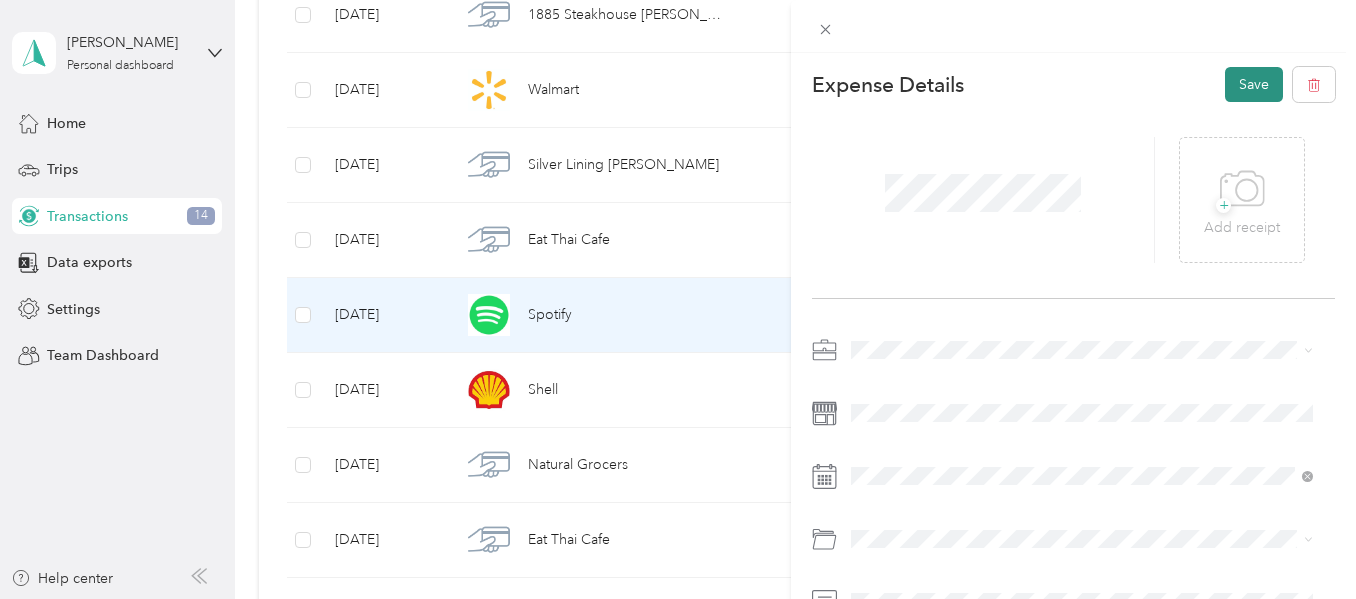 click on "Save" at bounding box center [1254, 84] 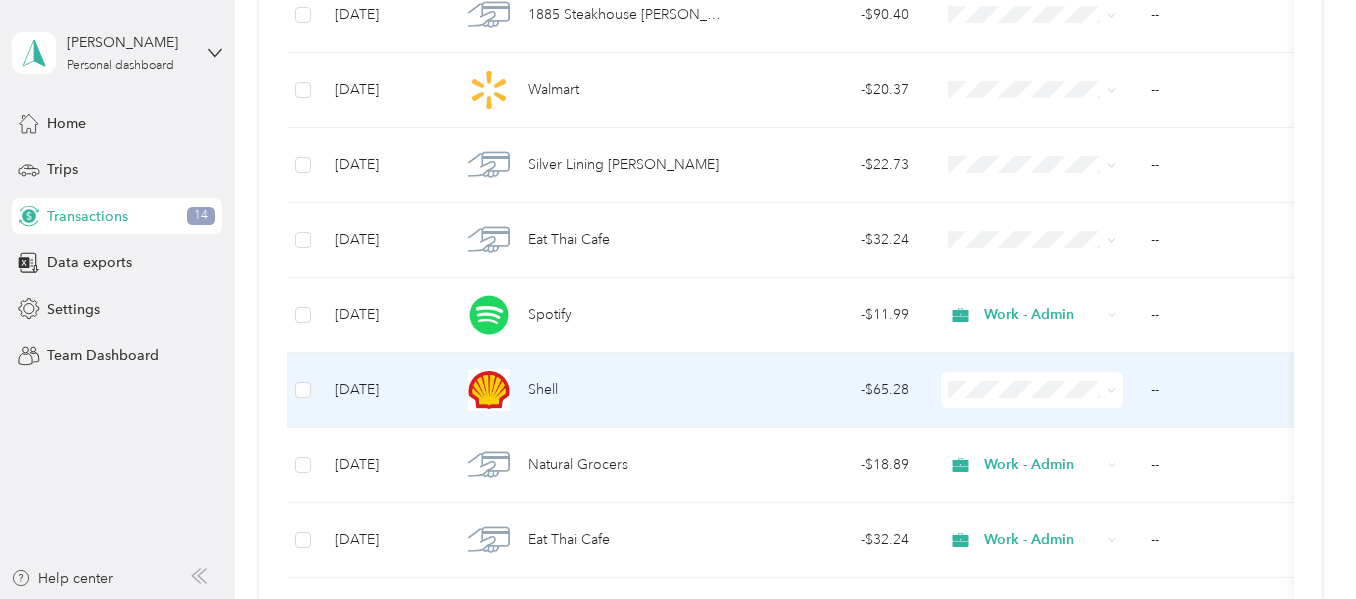 click on "--" at bounding box center (1235, 390) 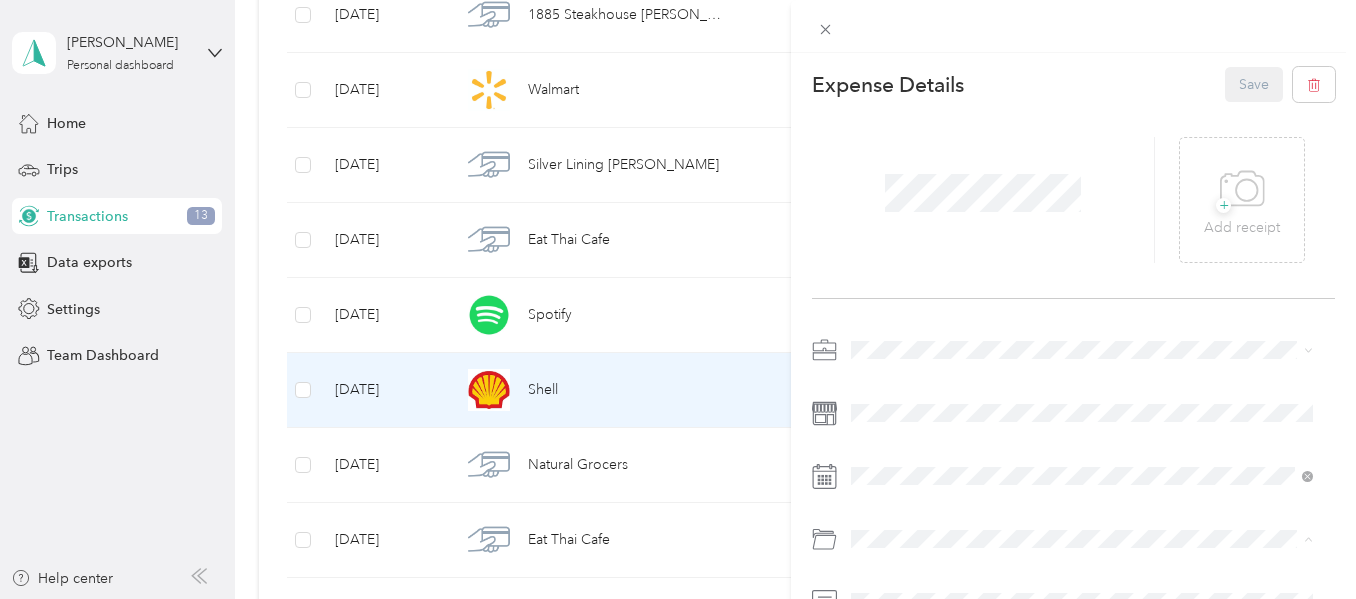 click on "Gasoline" at bounding box center [1082, 489] 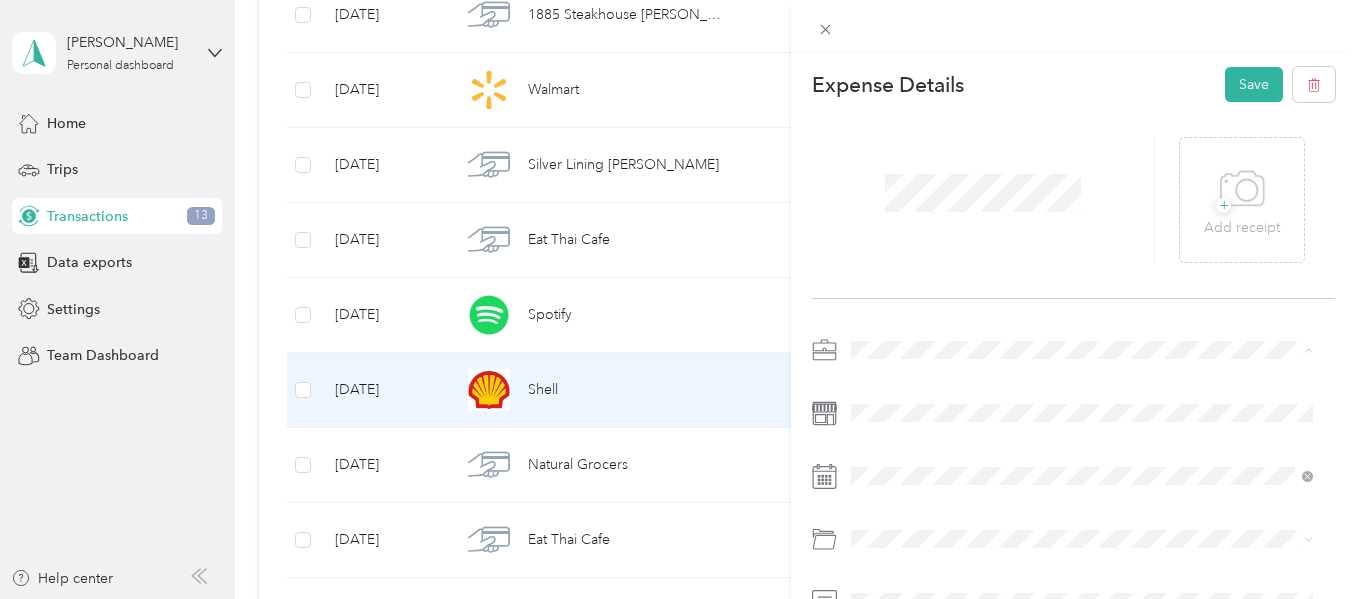 click on "Work - Admin" at bounding box center (1082, 314) 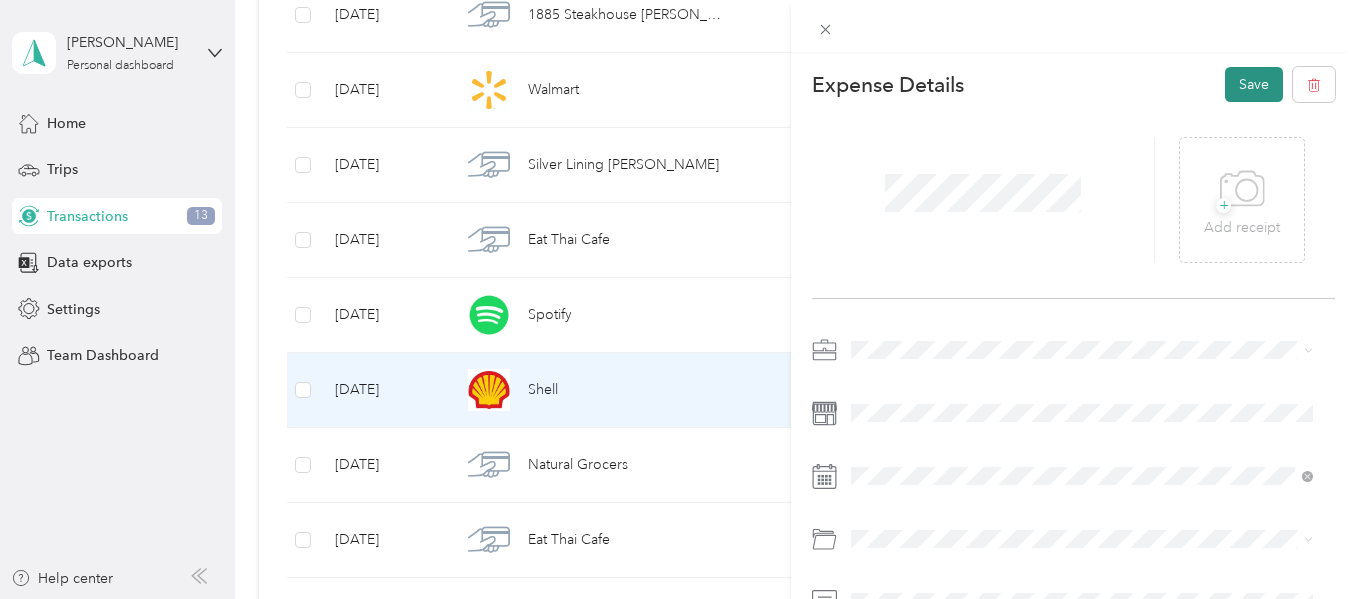 click on "Save" at bounding box center [1254, 84] 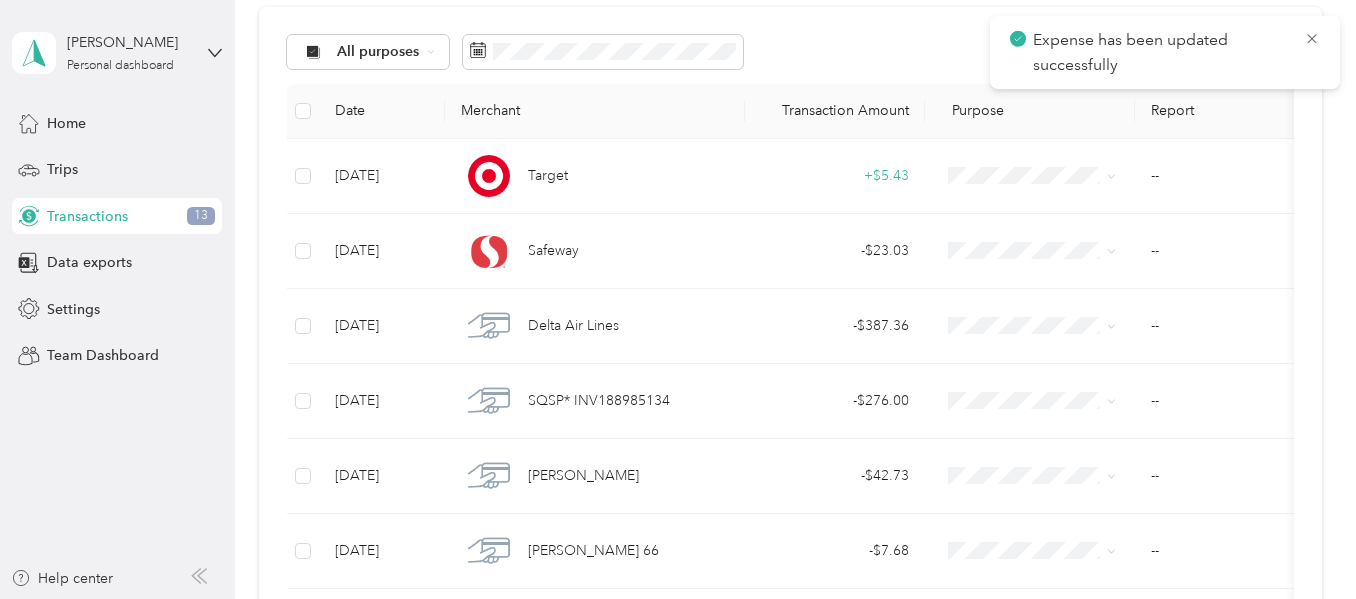 scroll, scrollTop: 0, scrollLeft: 0, axis: both 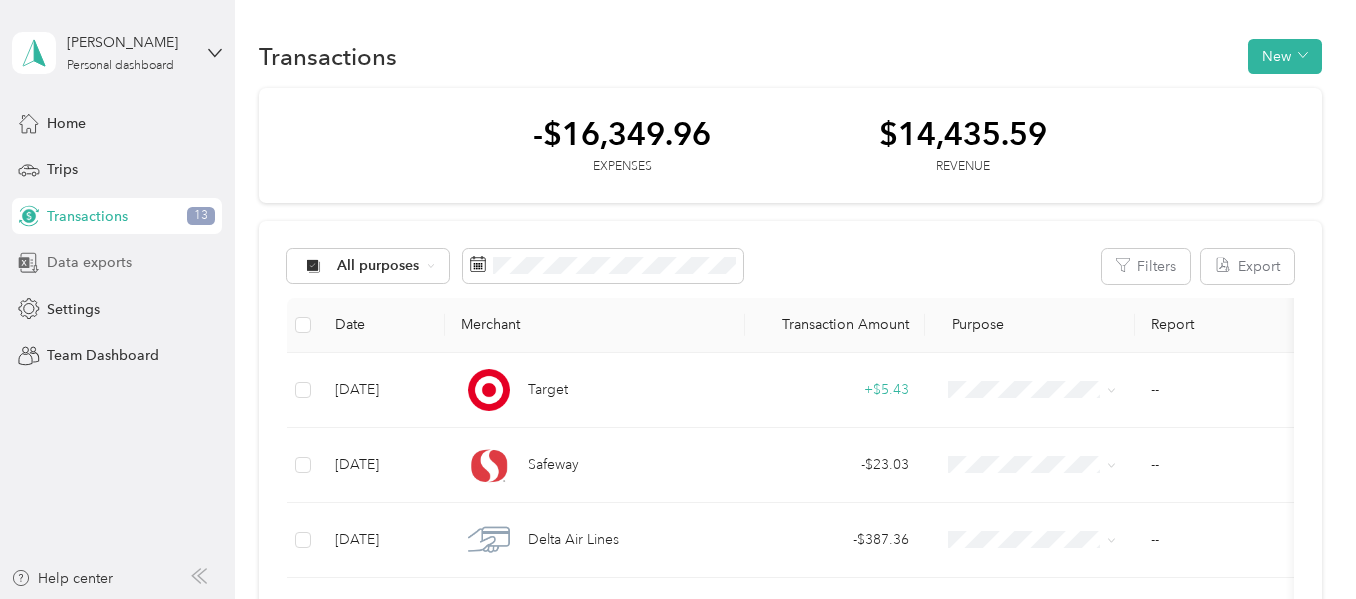 click on "Data exports" at bounding box center (117, 263) 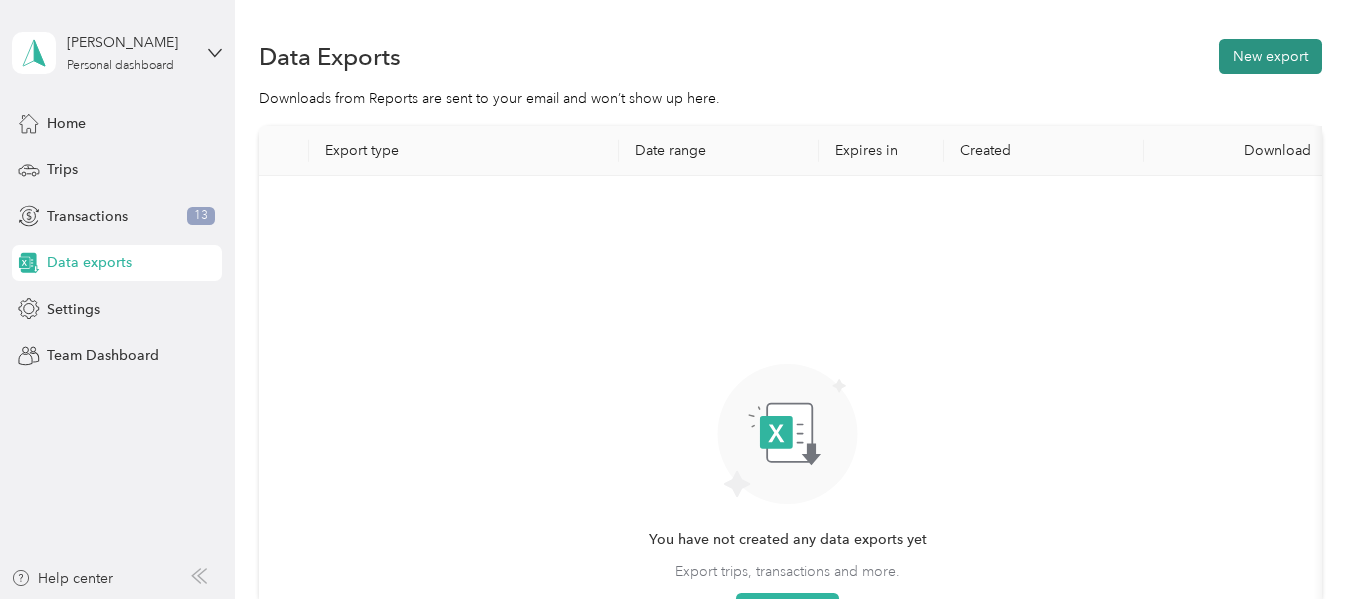 click on "New export" at bounding box center [1270, 56] 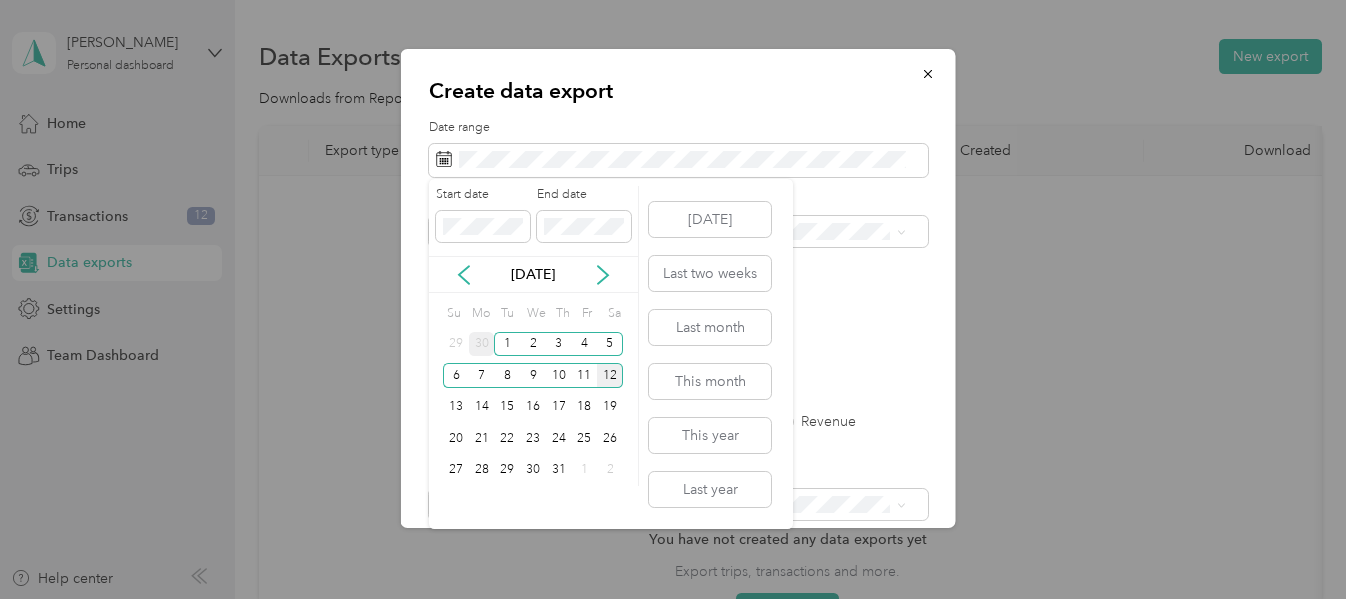 click on "30" at bounding box center (482, 344) 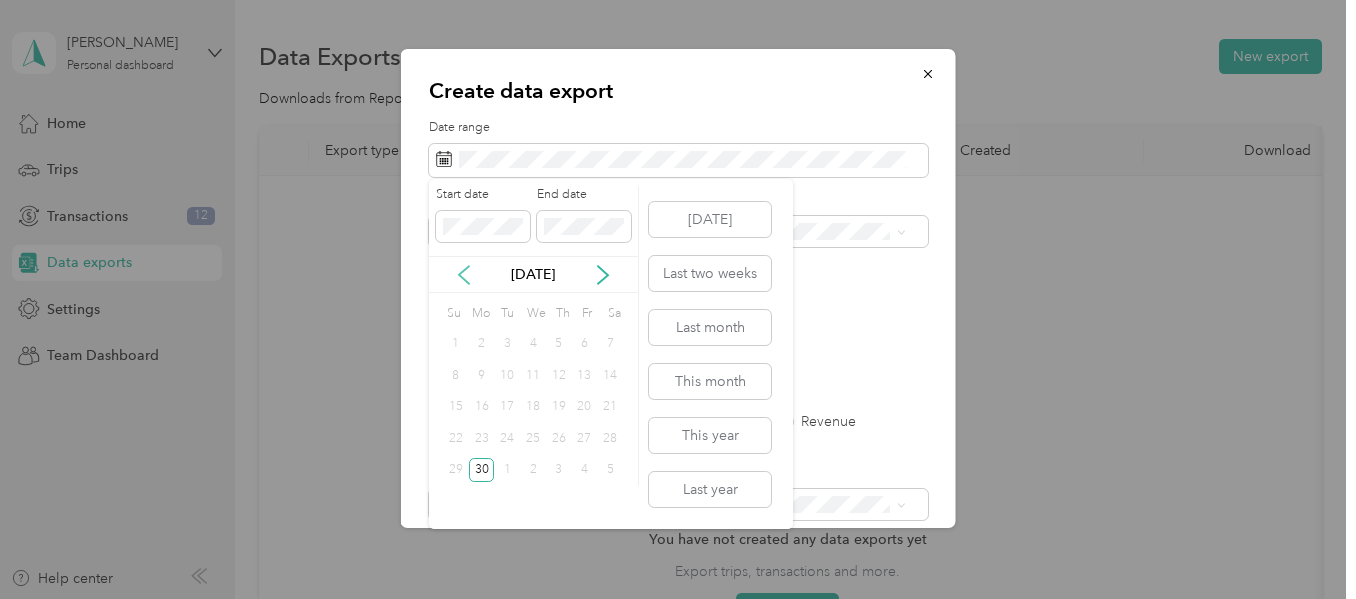 click 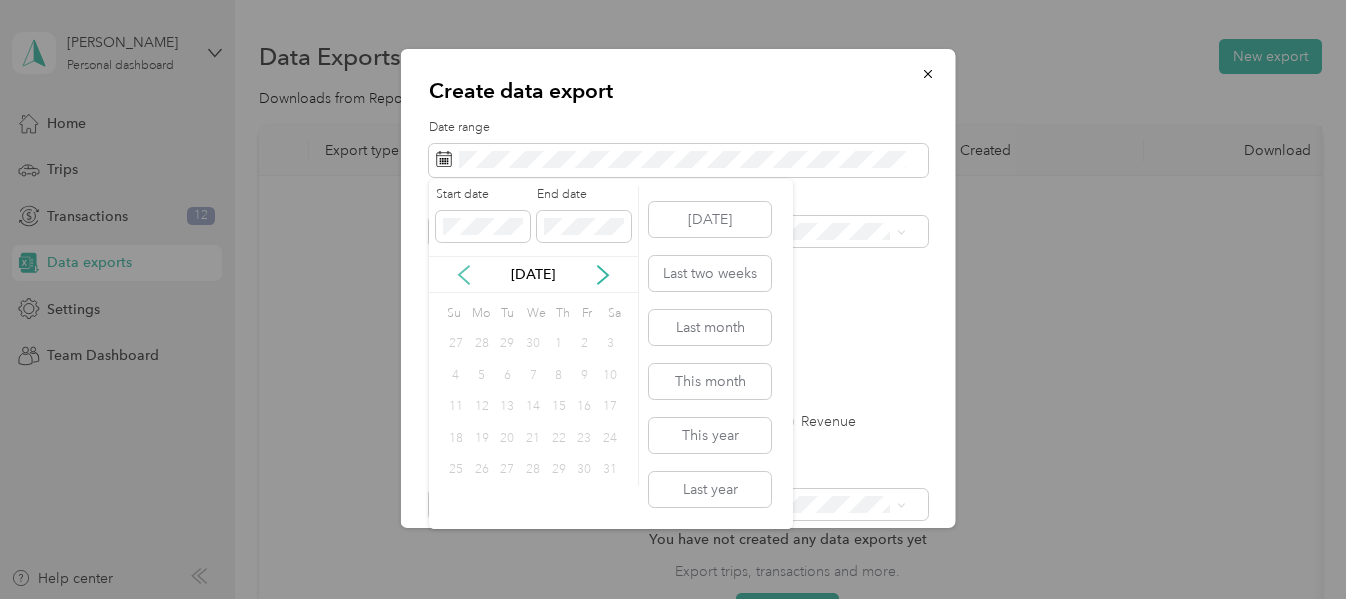 click 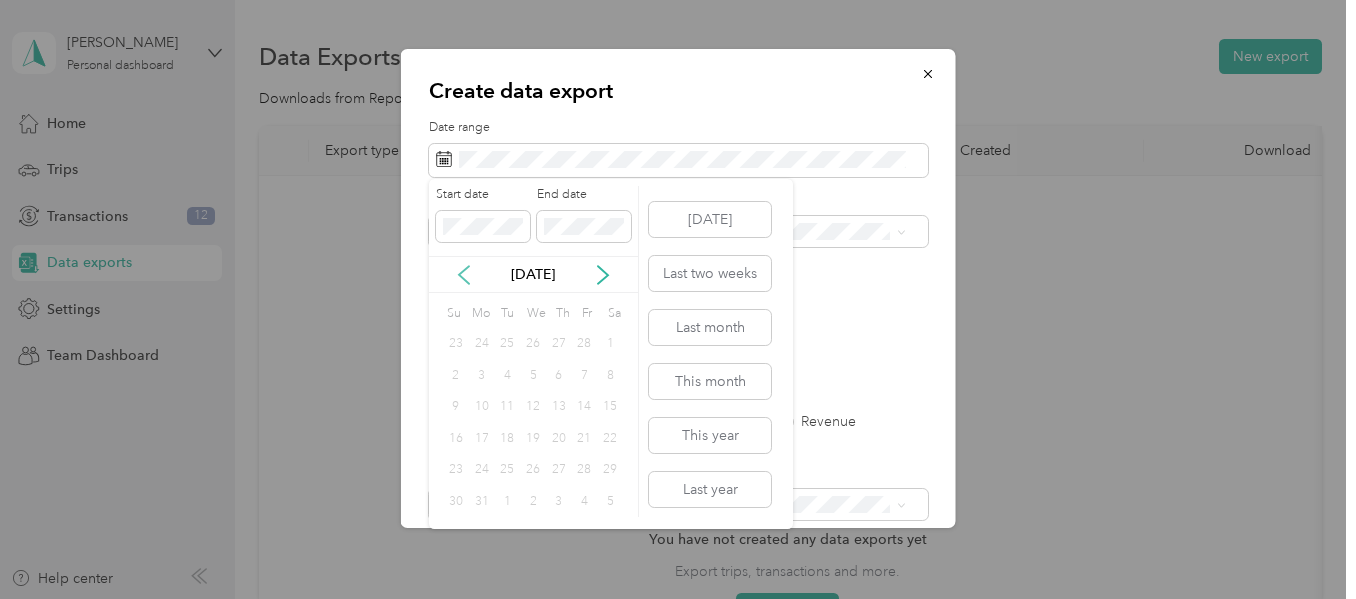 click 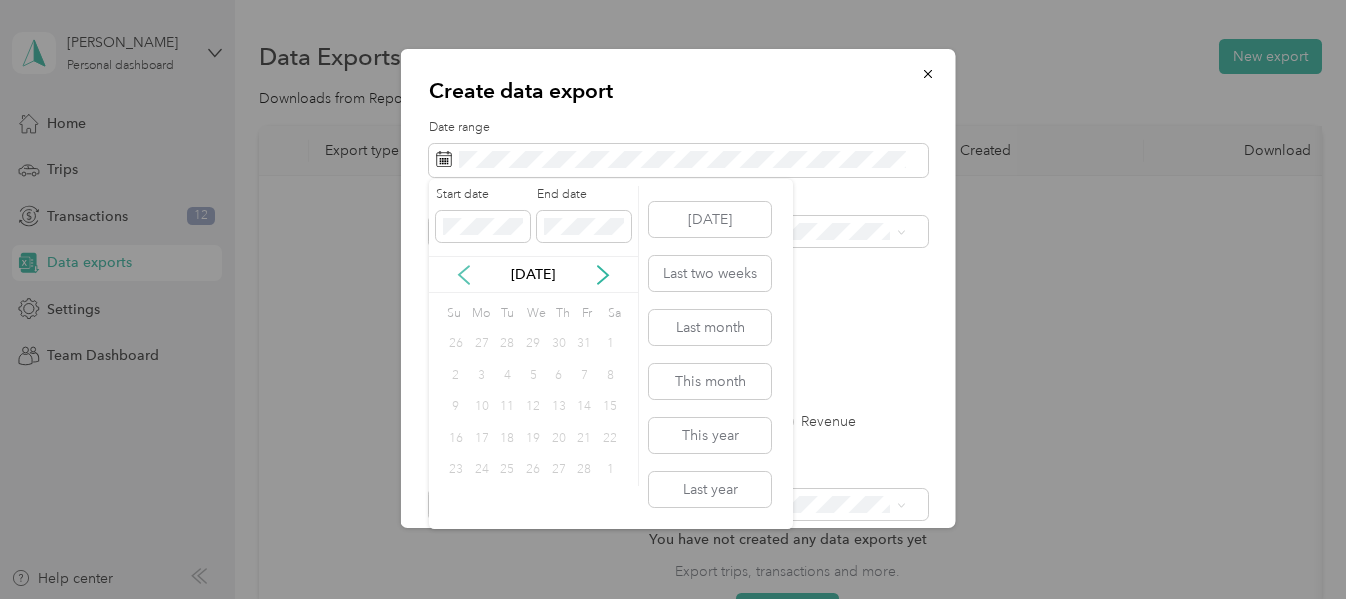 click 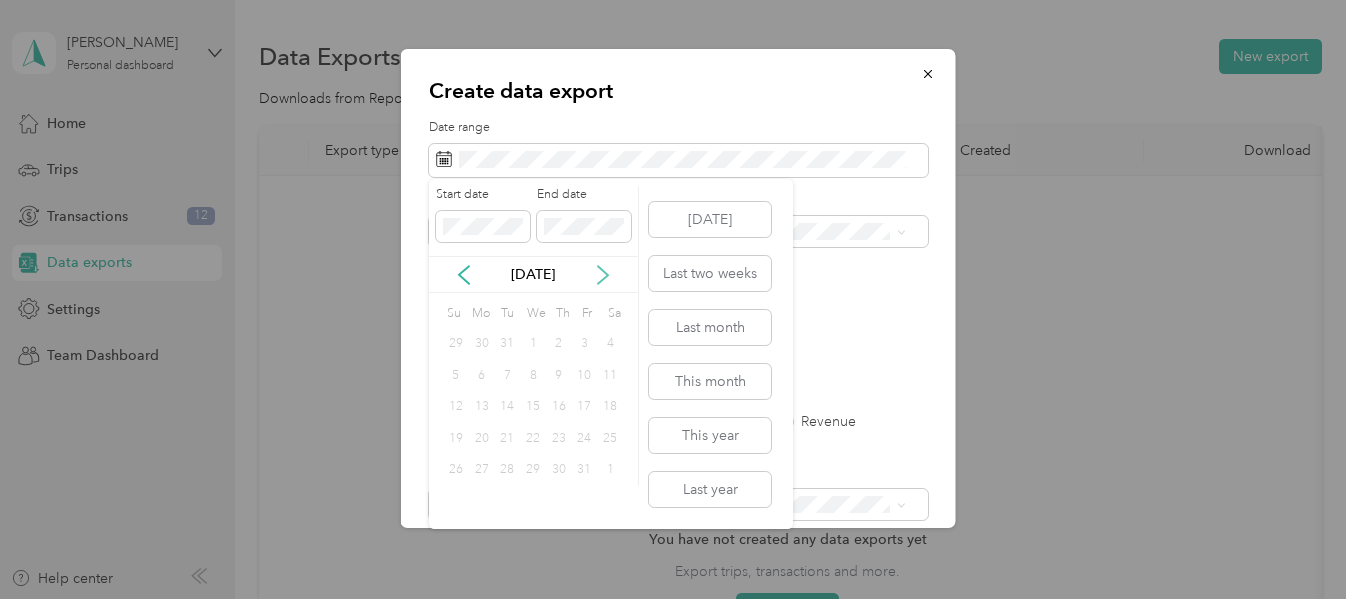 click 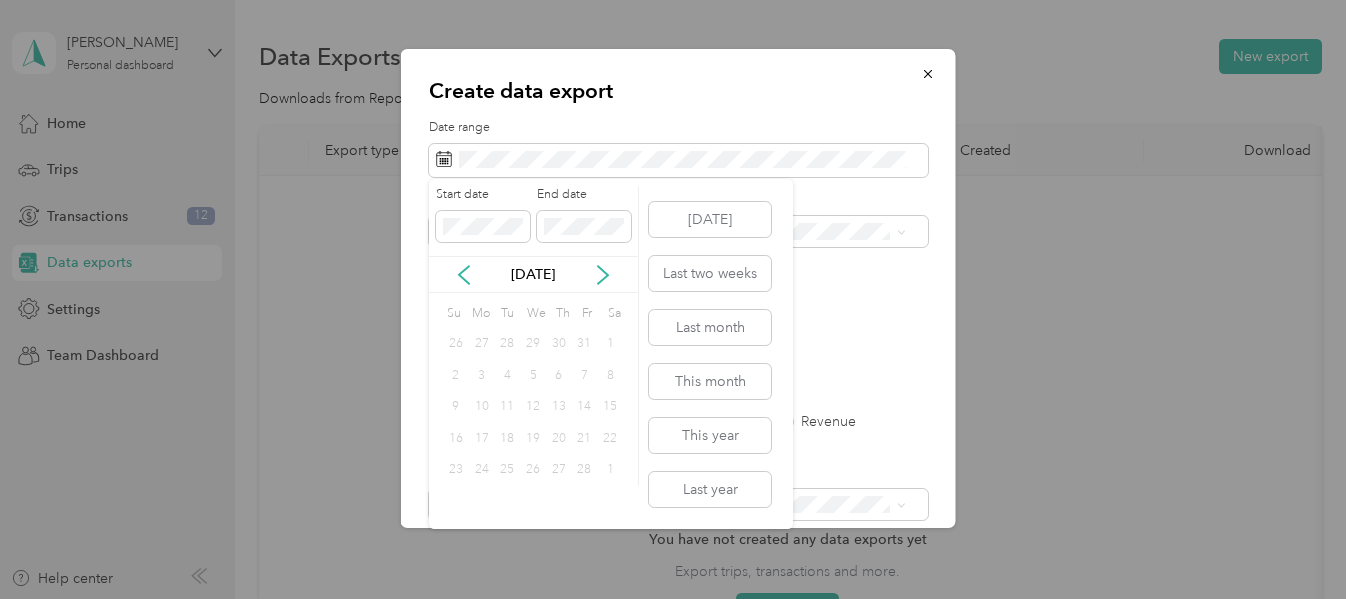 click on "30" at bounding box center (559, 344) 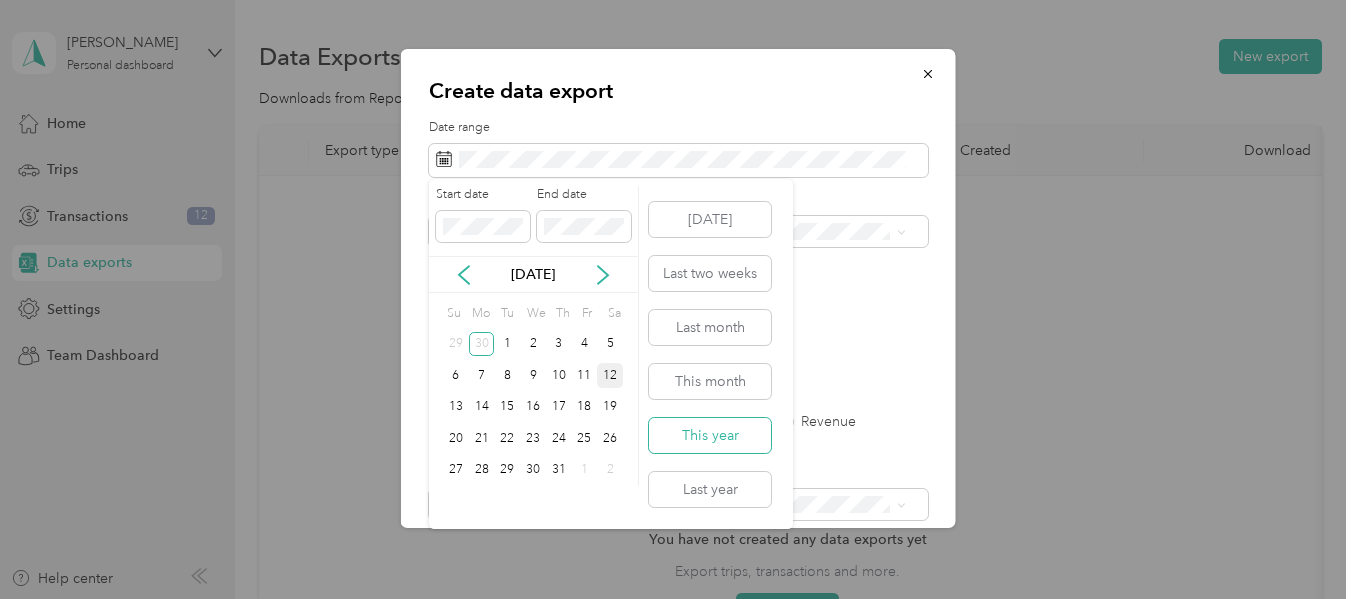 click on "This year" at bounding box center (710, 435) 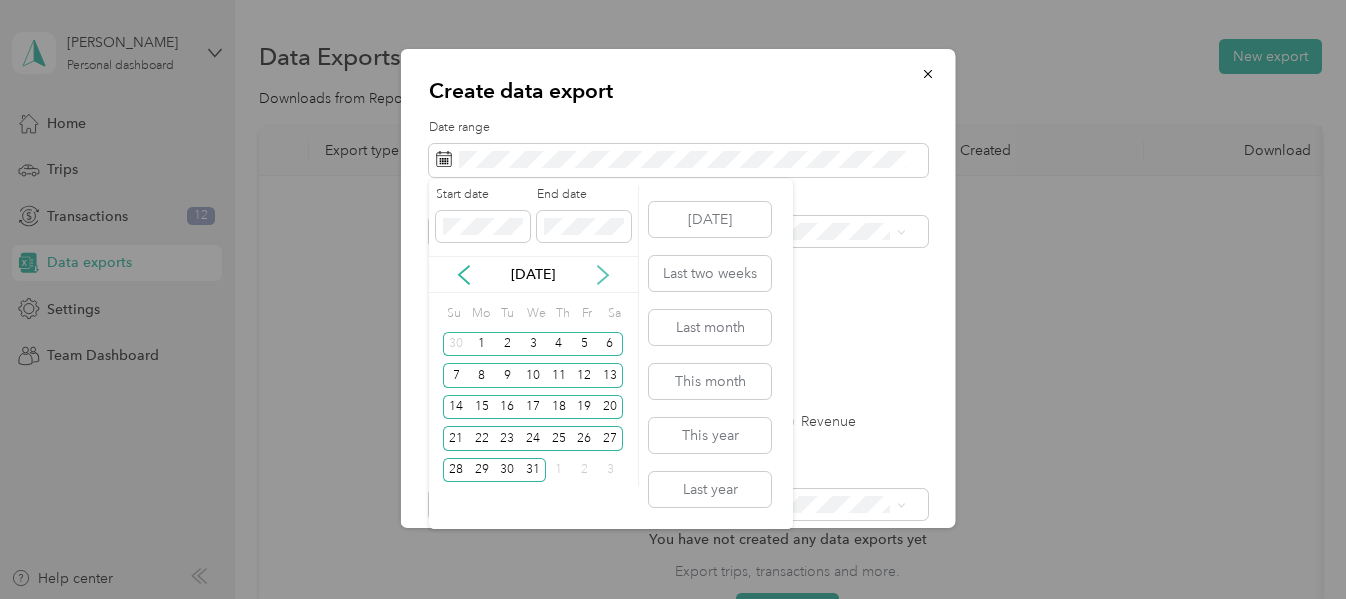 click 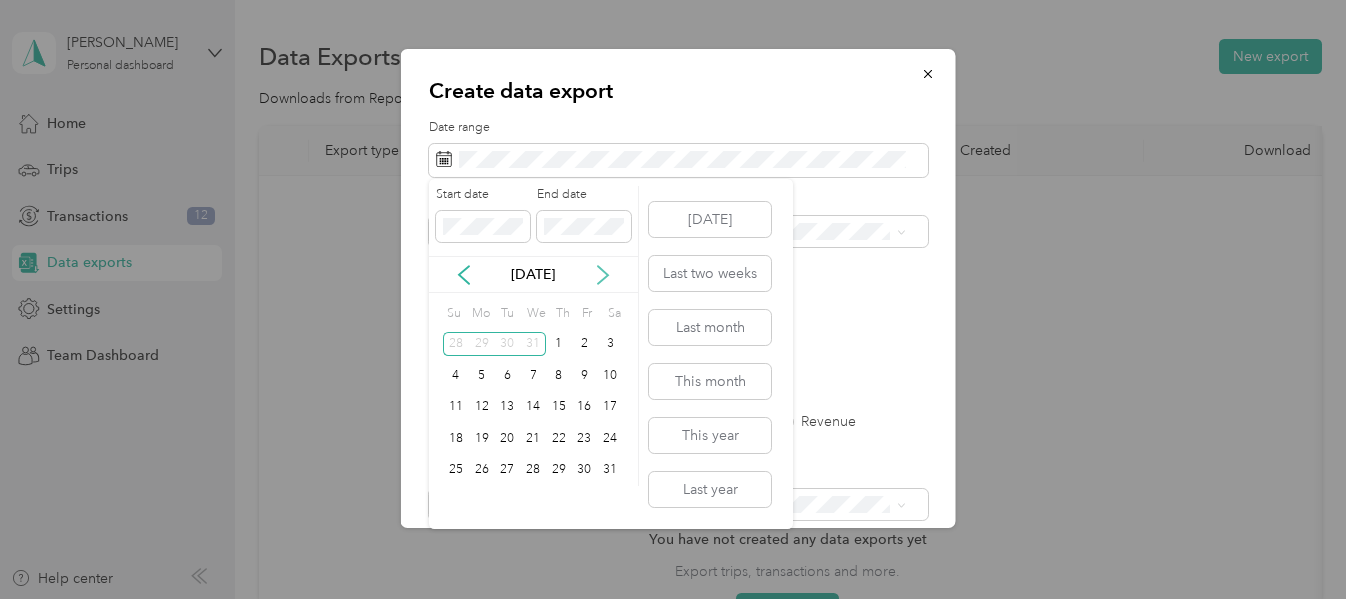 click 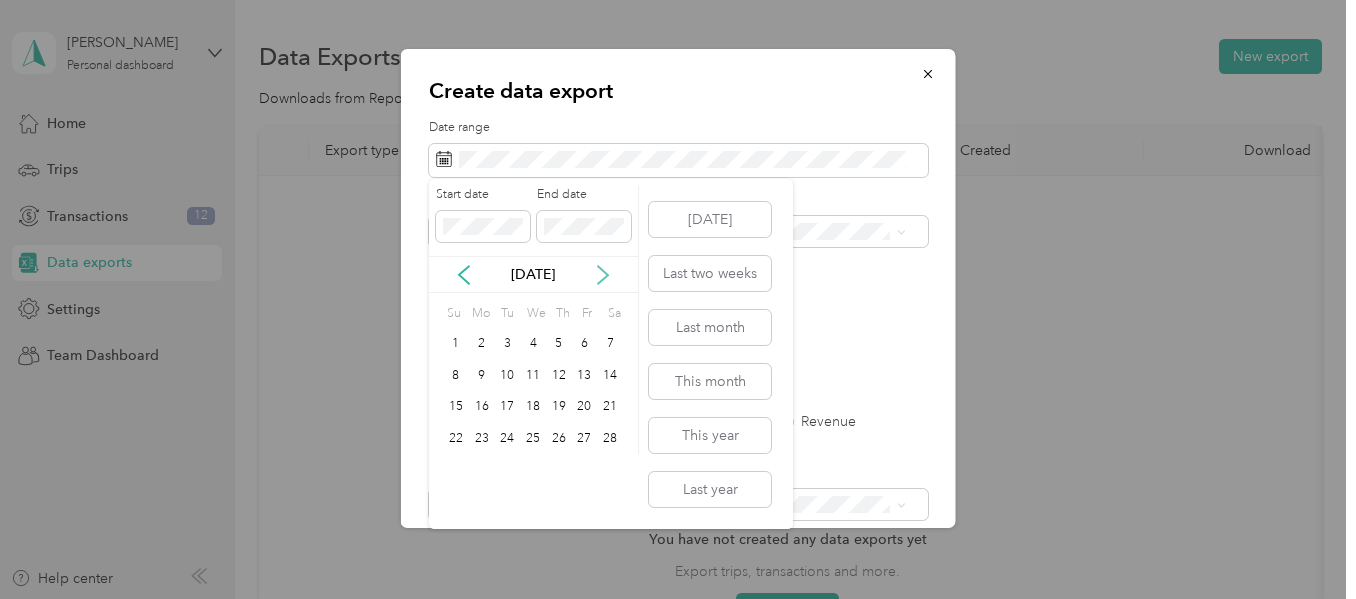 click 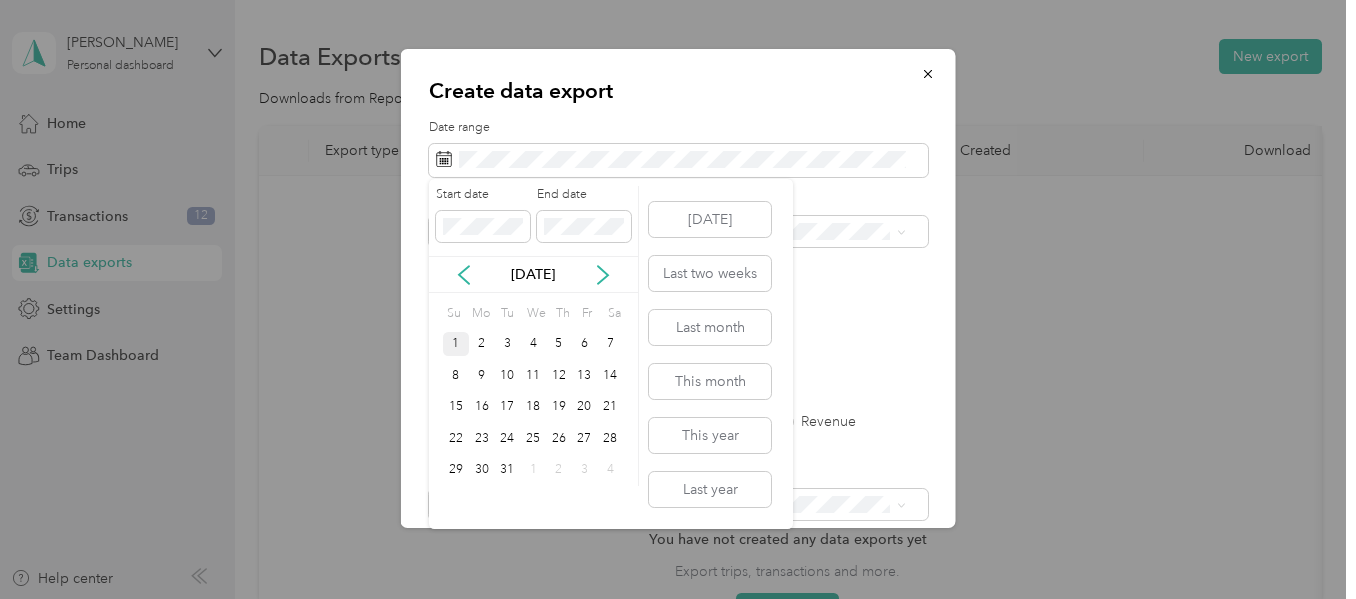 click on "1" at bounding box center [456, 344] 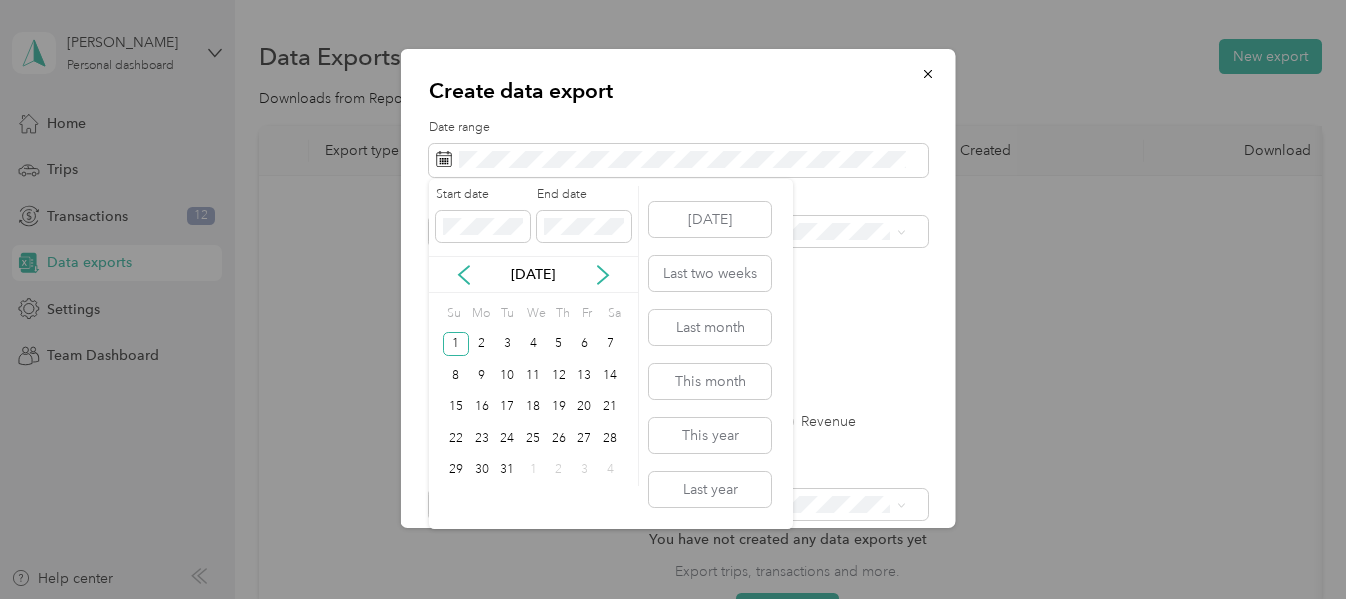 click on "[DATE]" at bounding box center [533, 274] 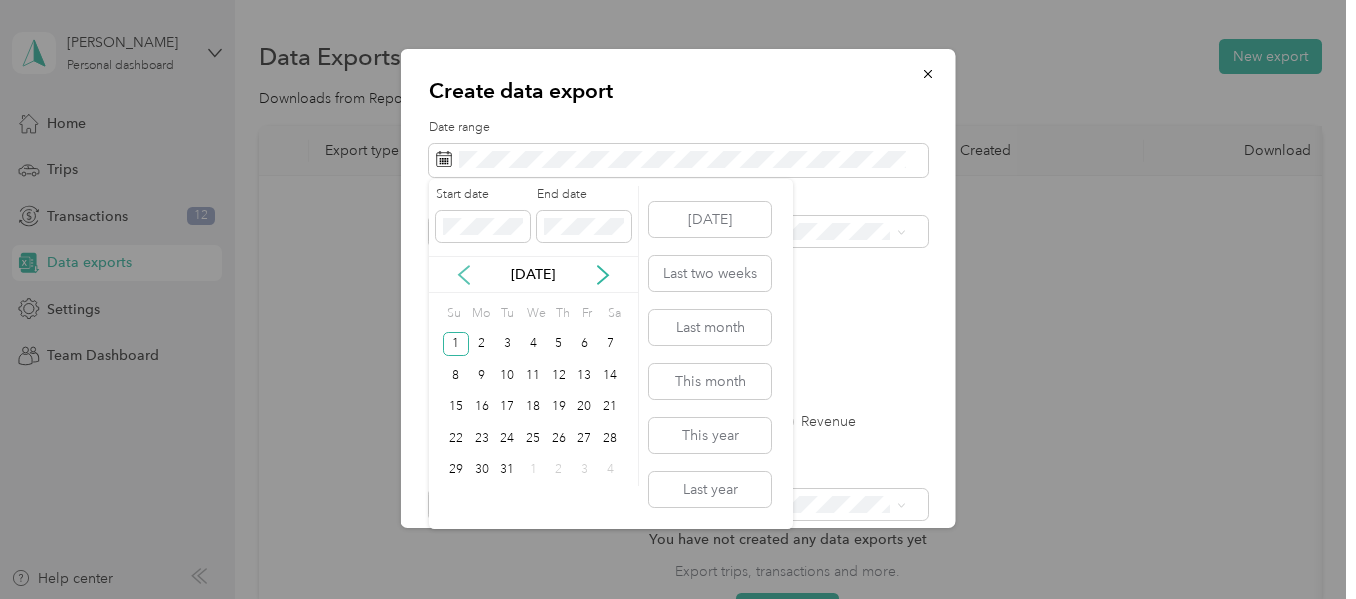 click 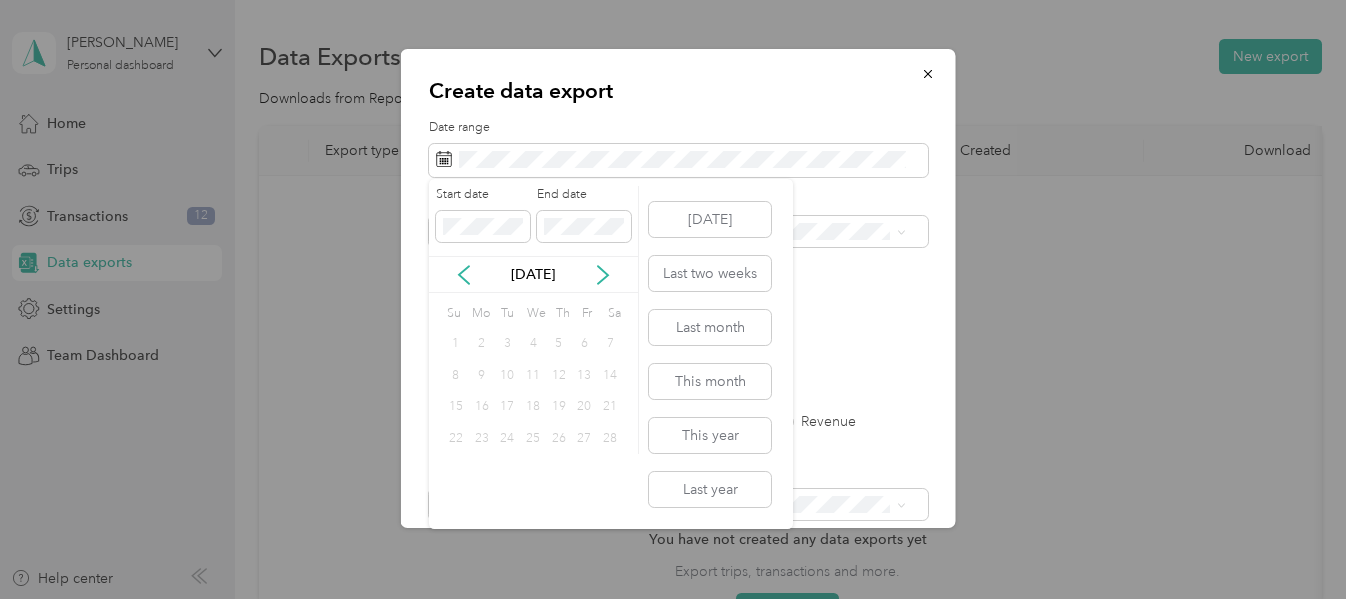 click on "1" at bounding box center (456, 344) 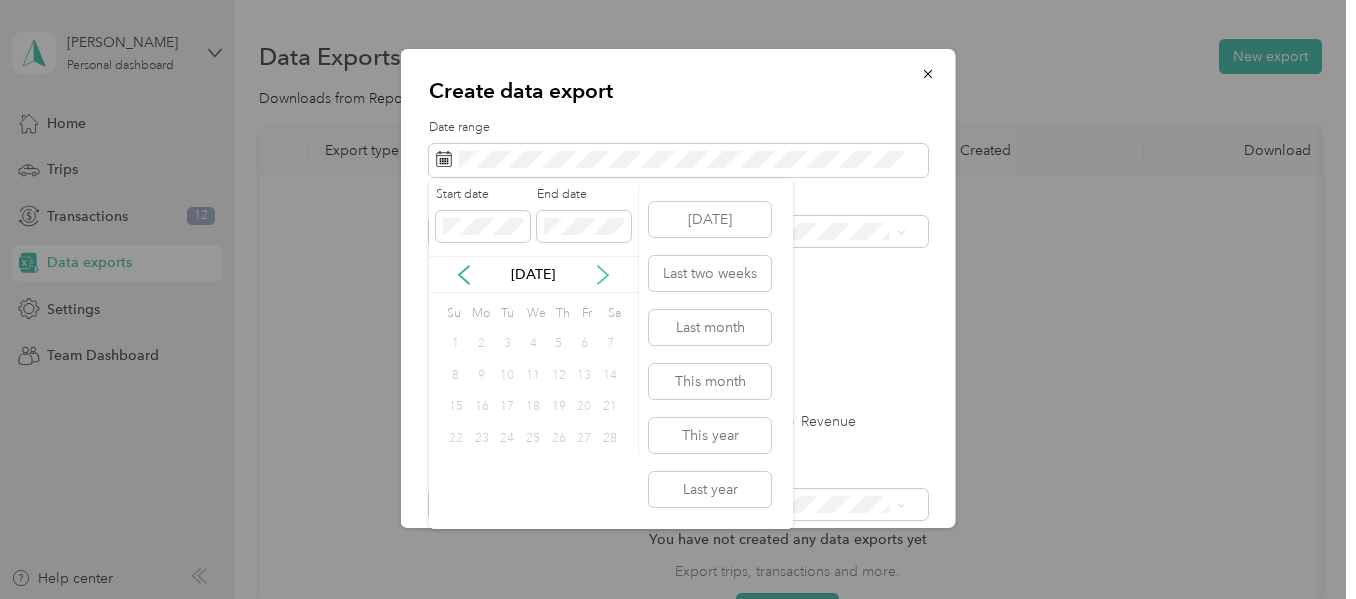 click 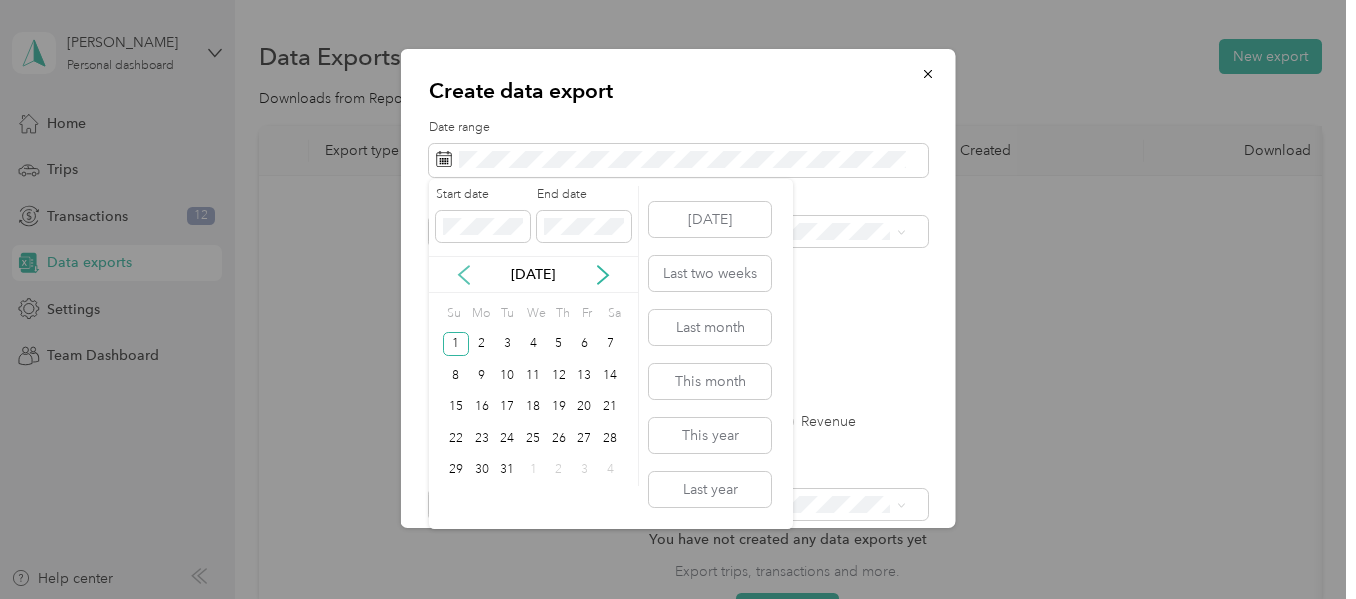 click 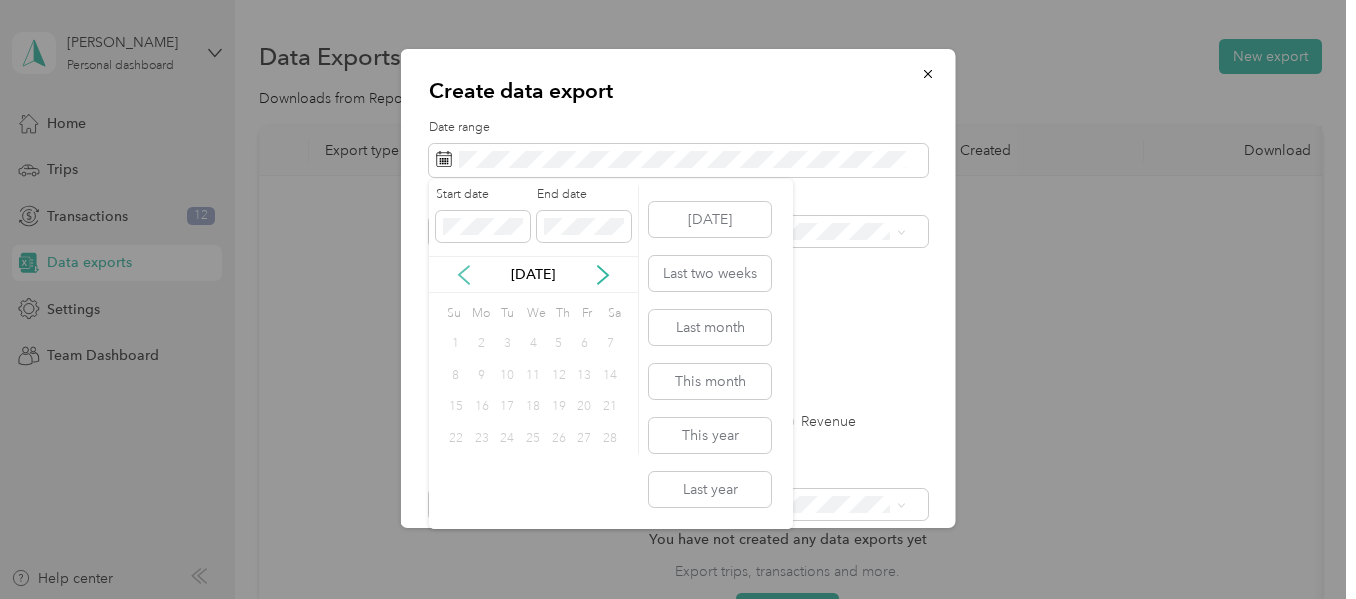 click 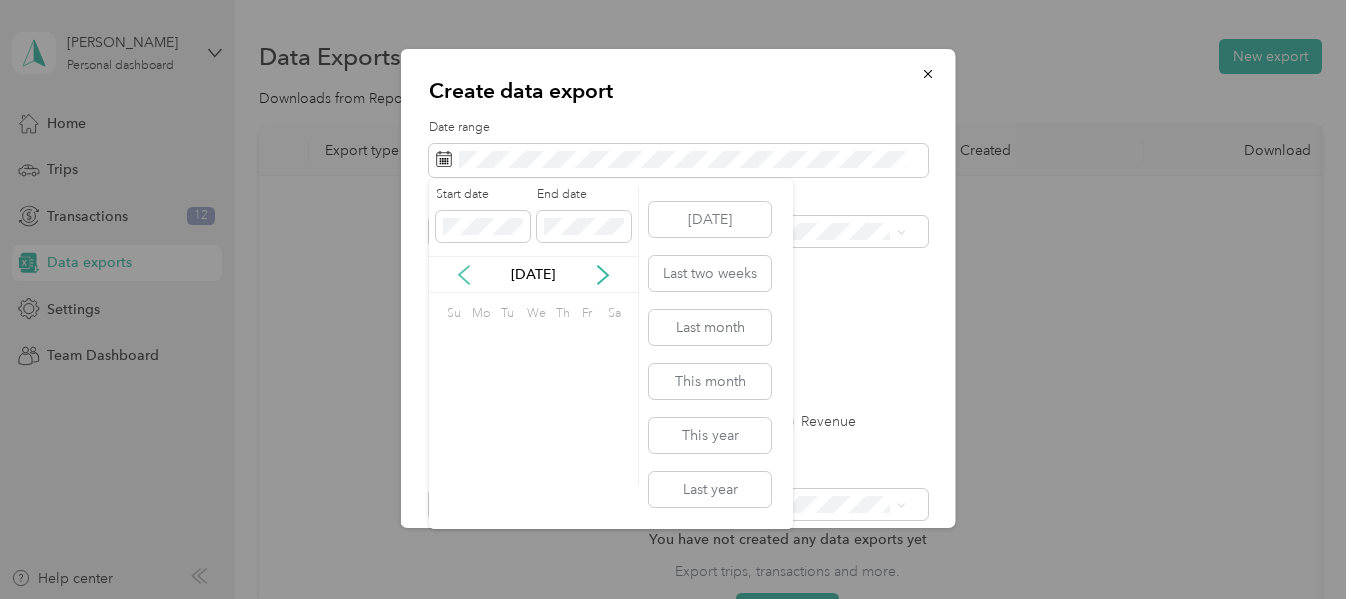 click 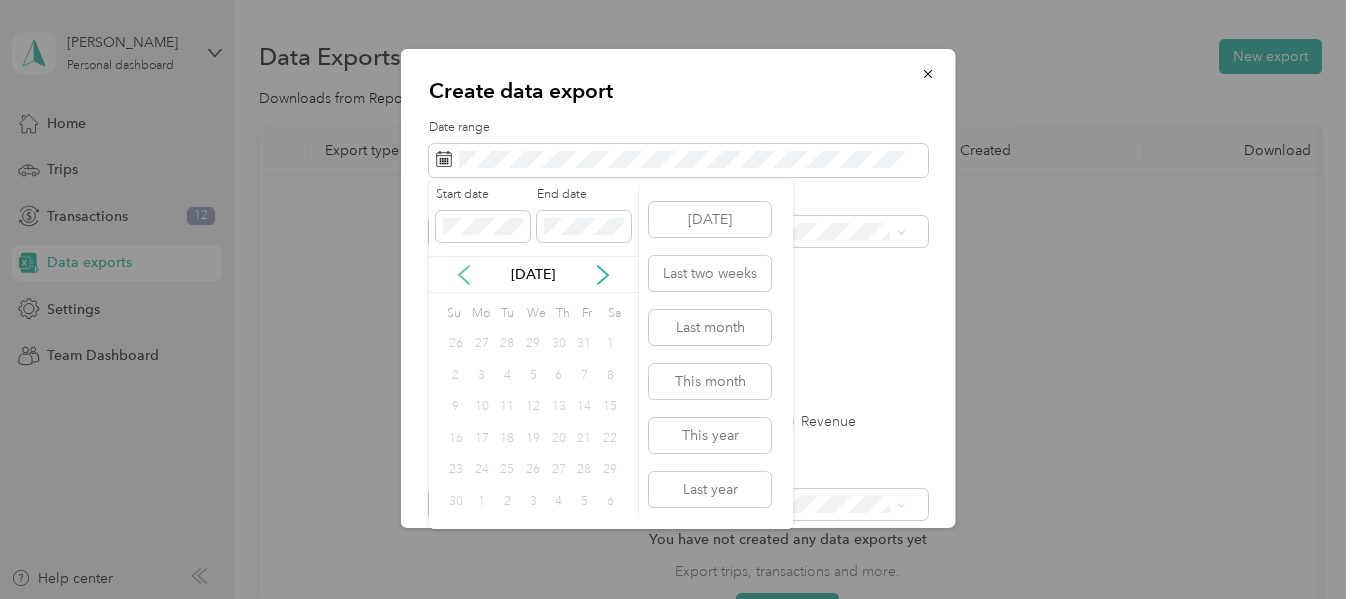 click 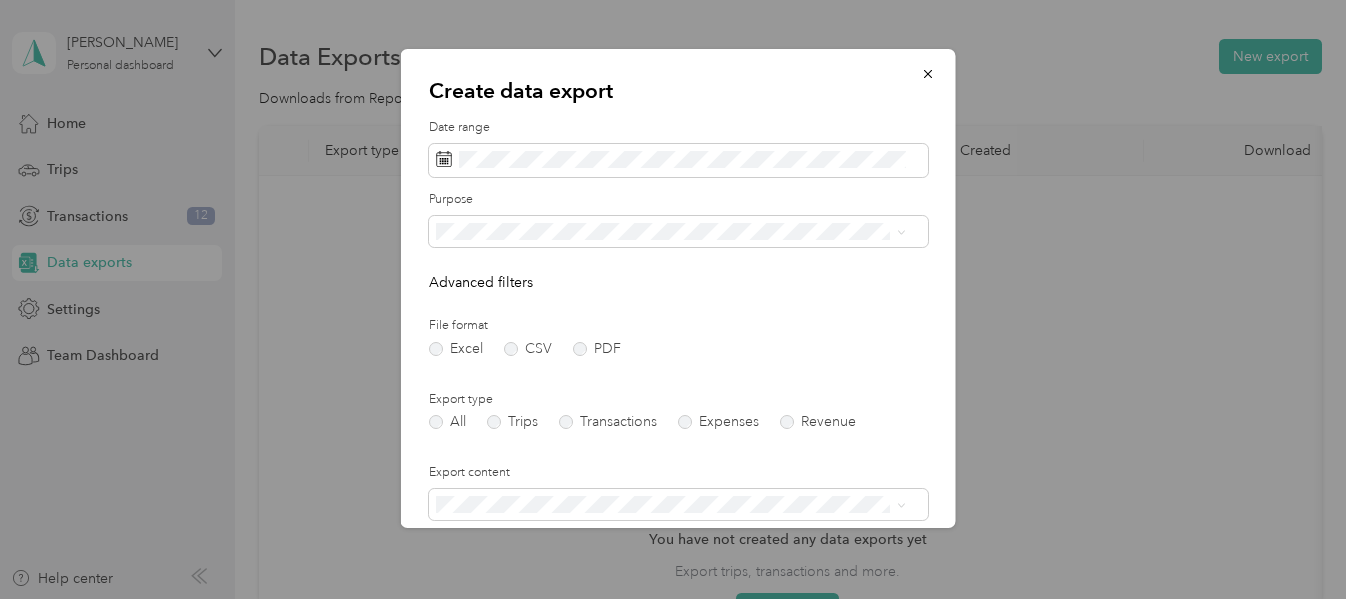 click on "Date range" at bounding box center [678, 128] 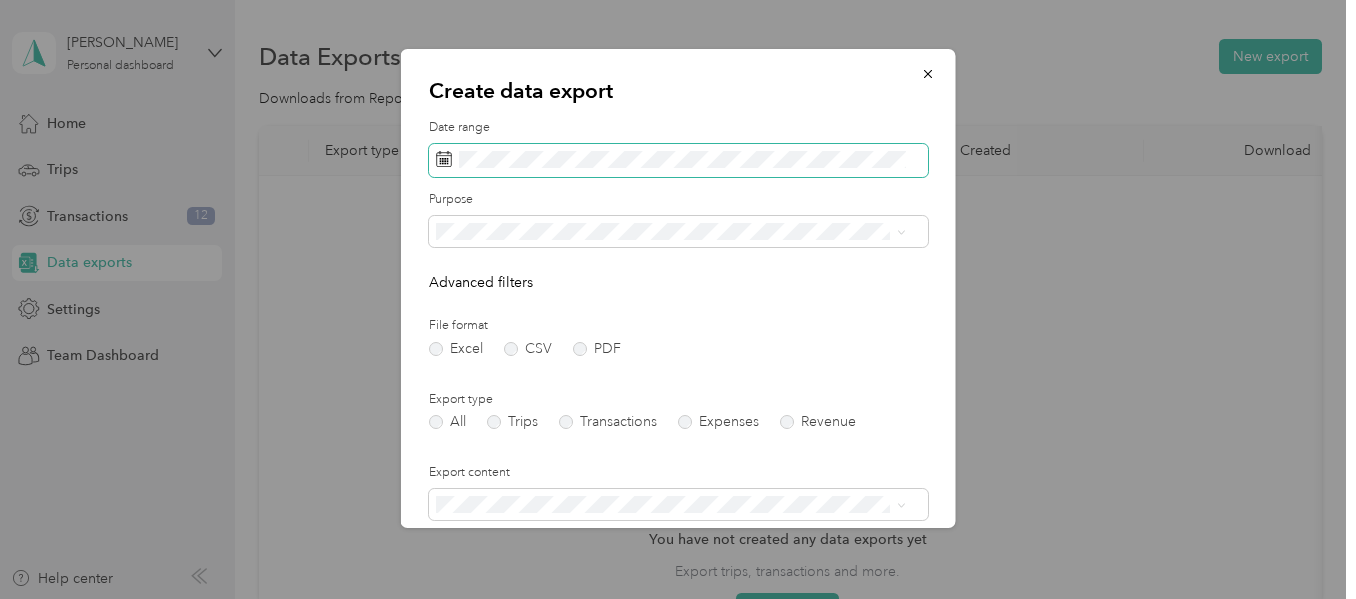 click at bounding box center [678, 161] 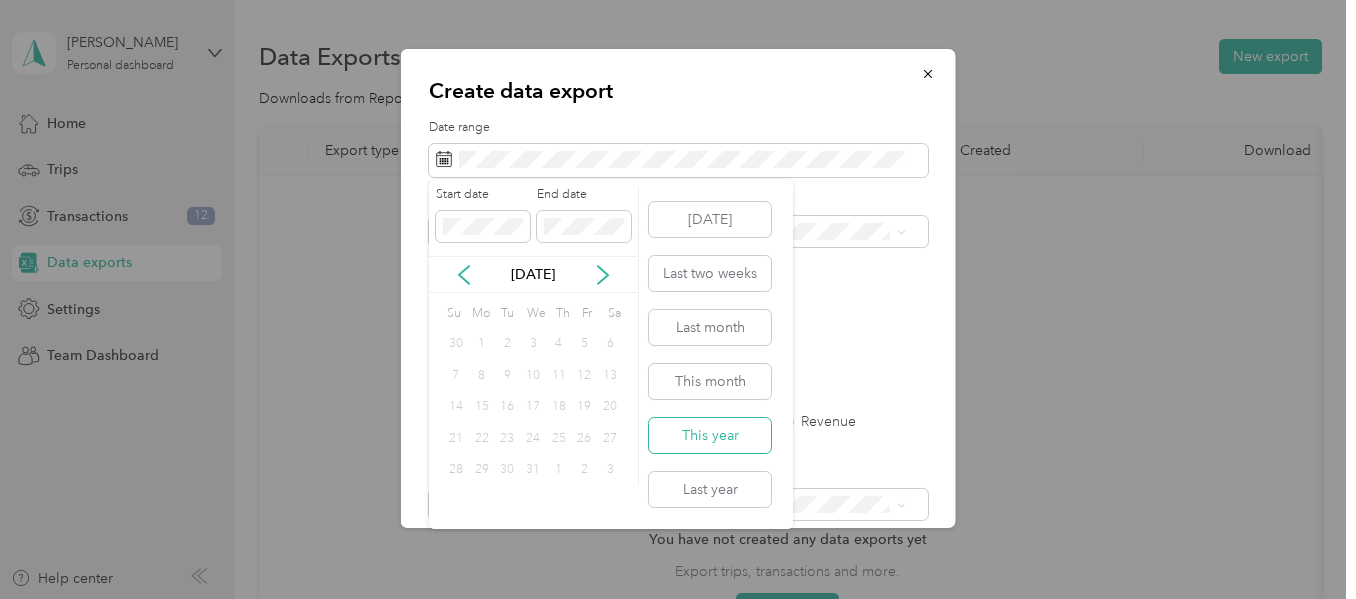 click on "This year" at bounding box center [710, 435] 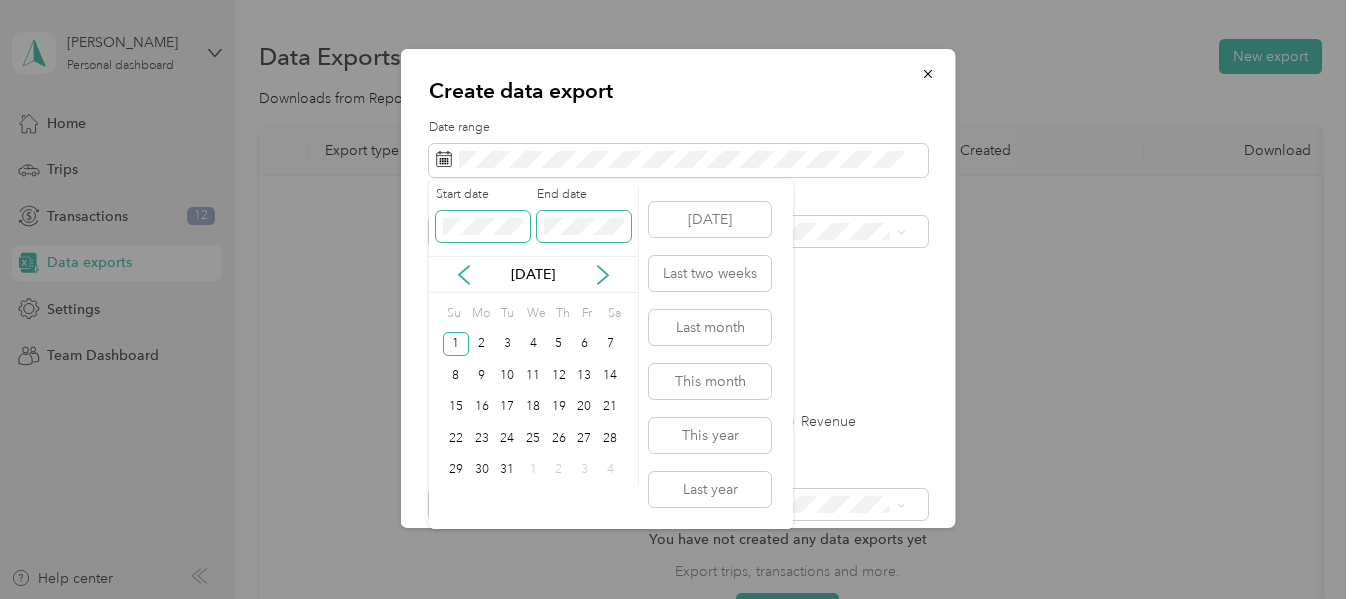 click on "Start date   End date" at bounding box center (533, 221) 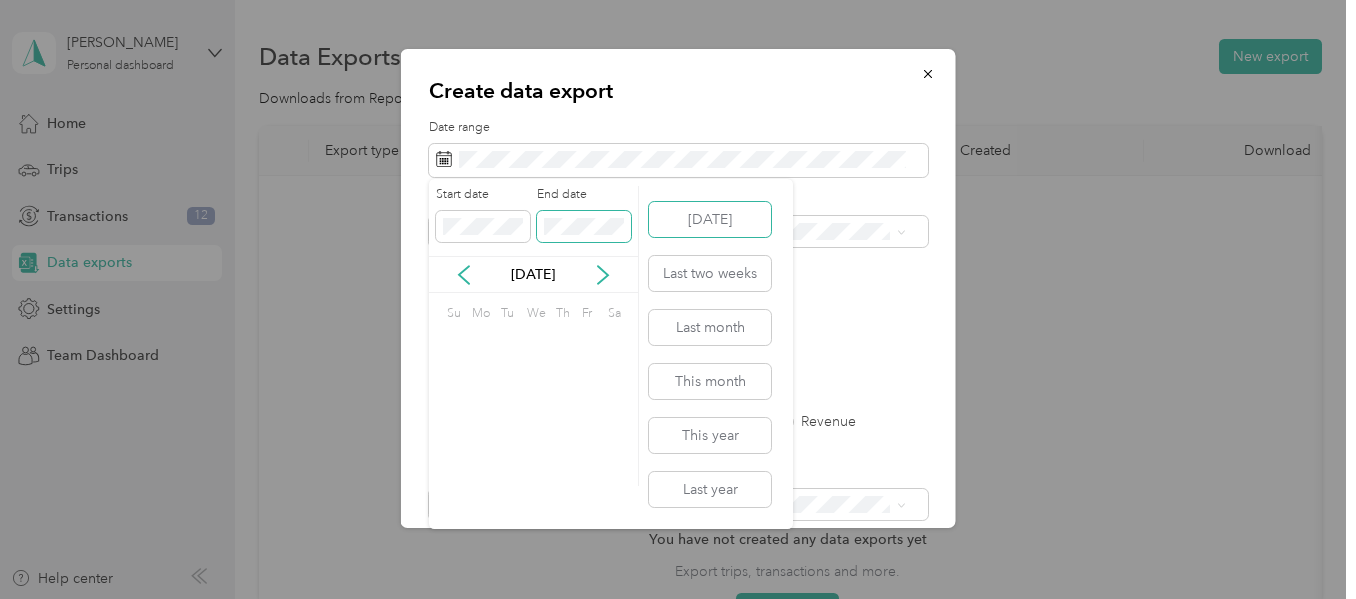 type 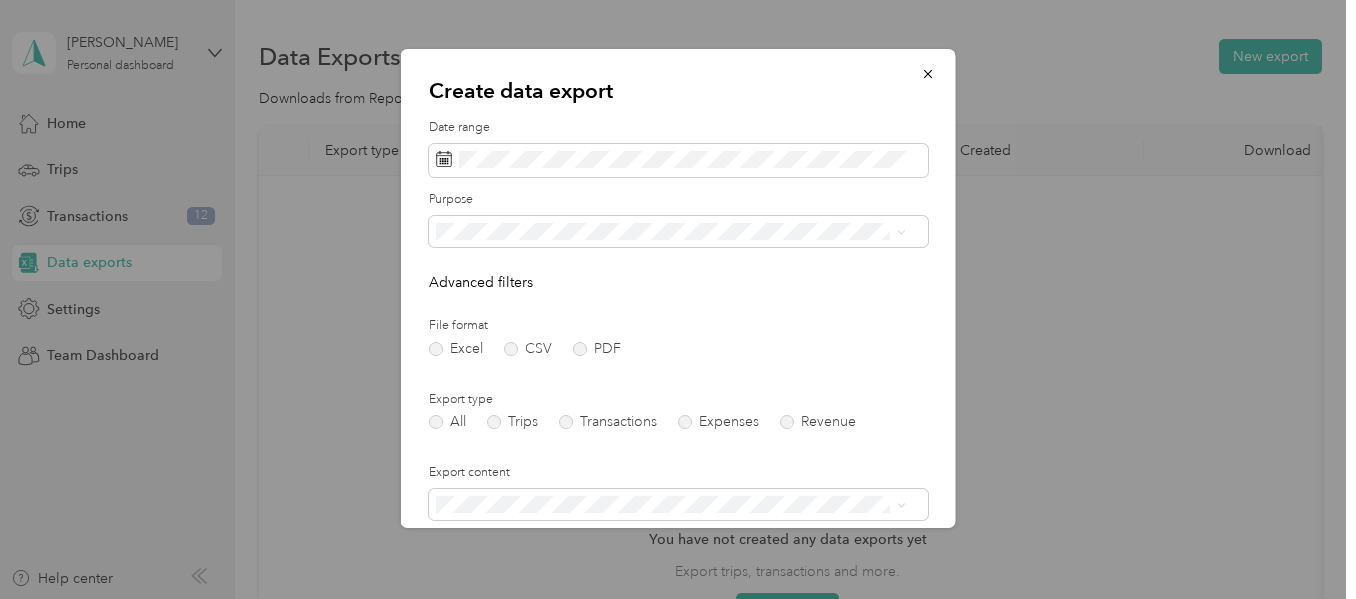 click on "Date range" at bounding box center [678, 128] 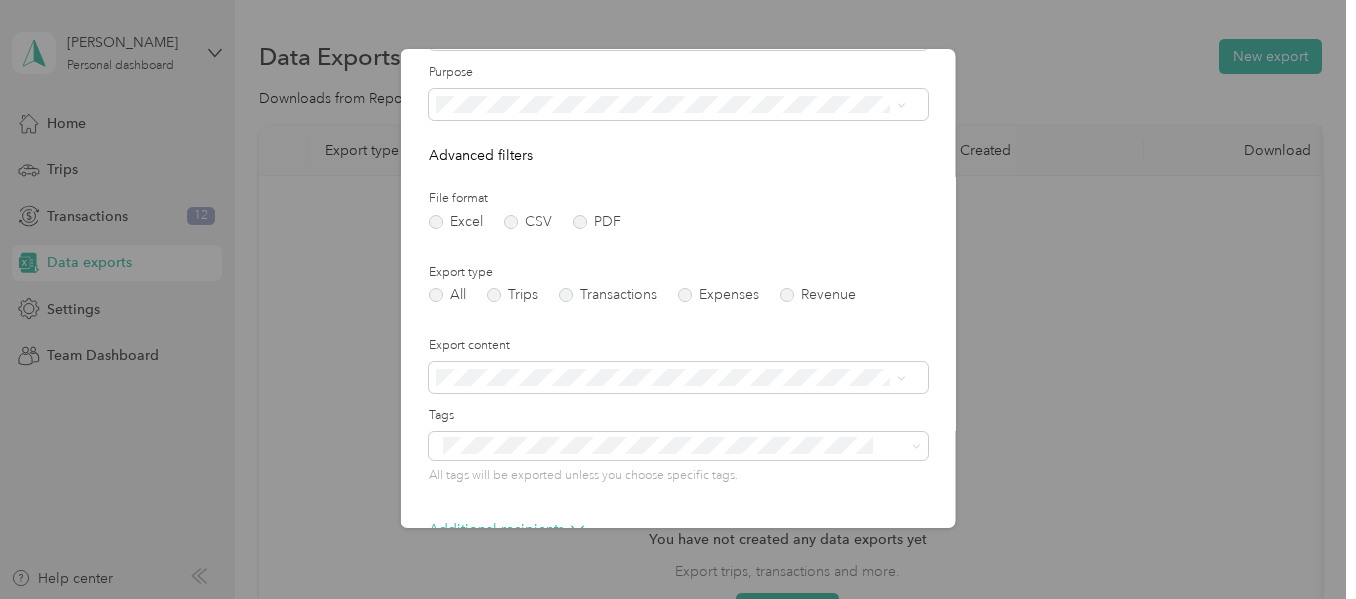 scroll, scrollTop: 248, scrollLeft: 0, axis: vertical 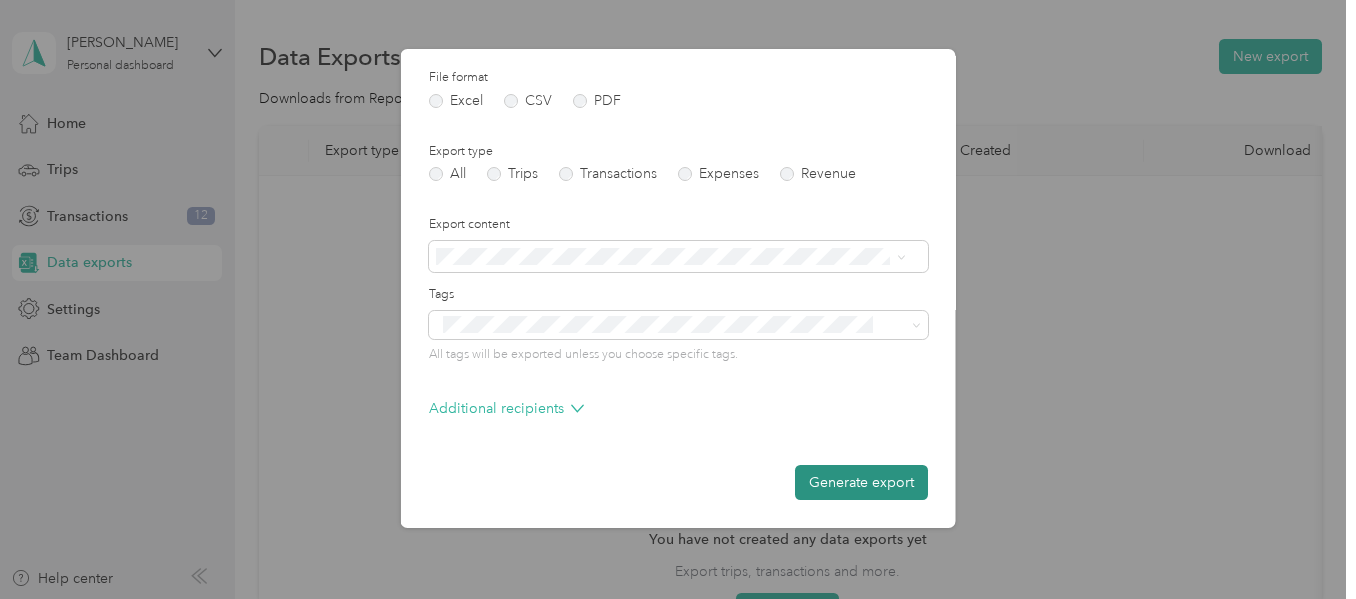 click on "Generate export" at bounding box center [861, 482] 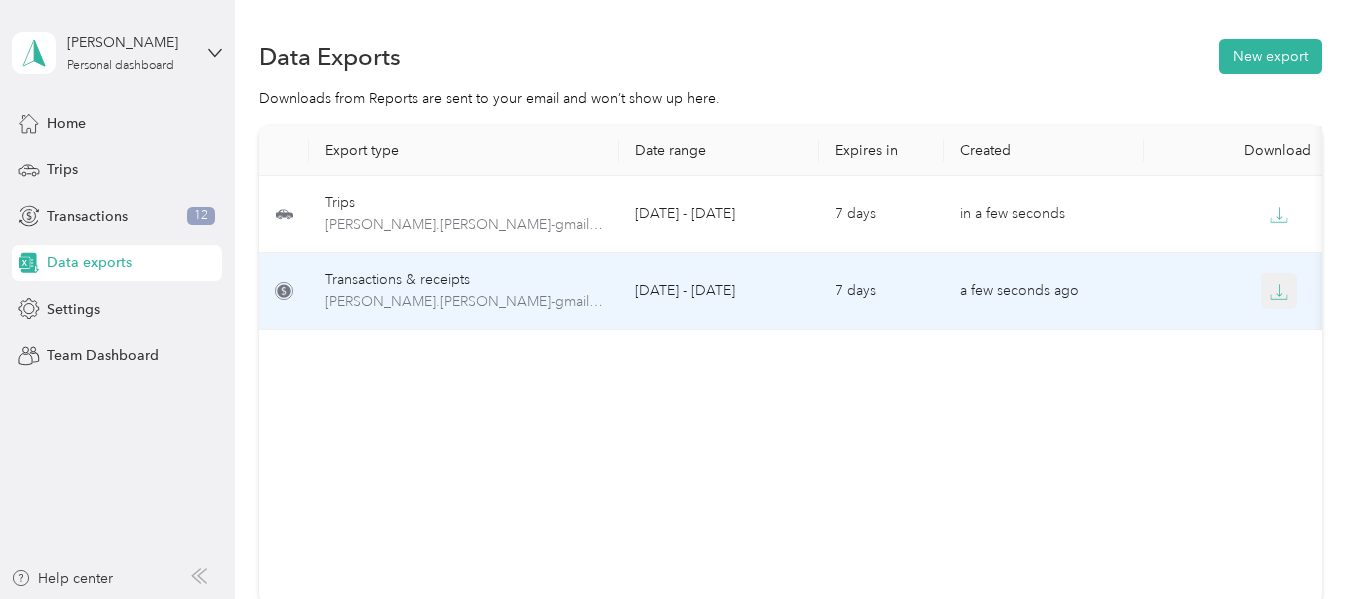 click 